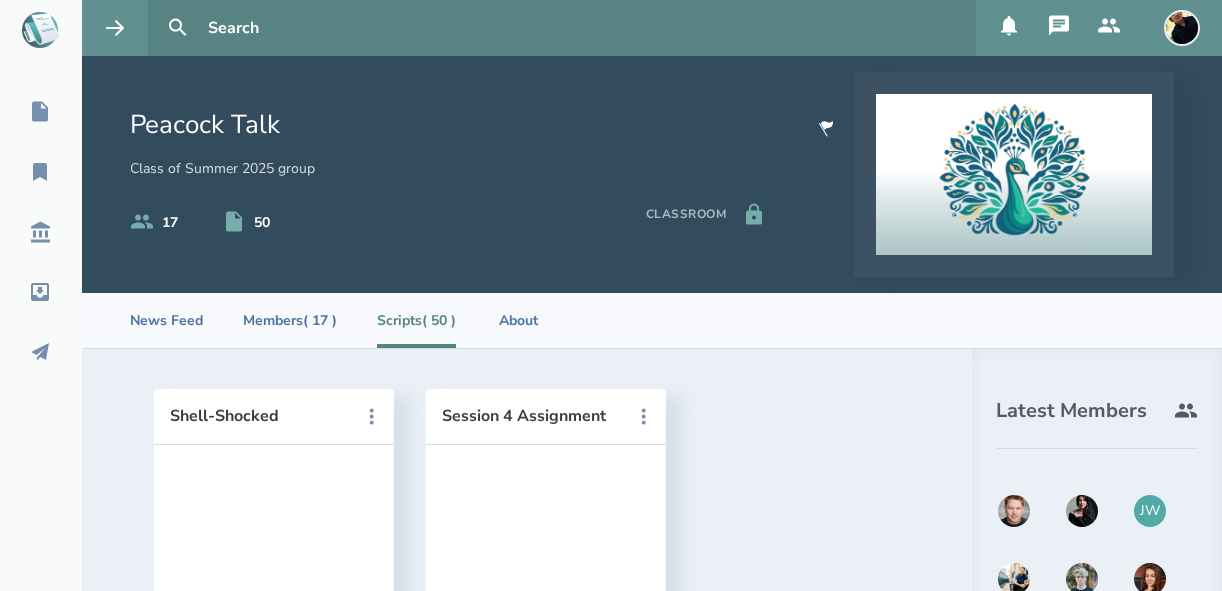 scroll, scrollTop: 0, scrollLeft: 0, axis: both 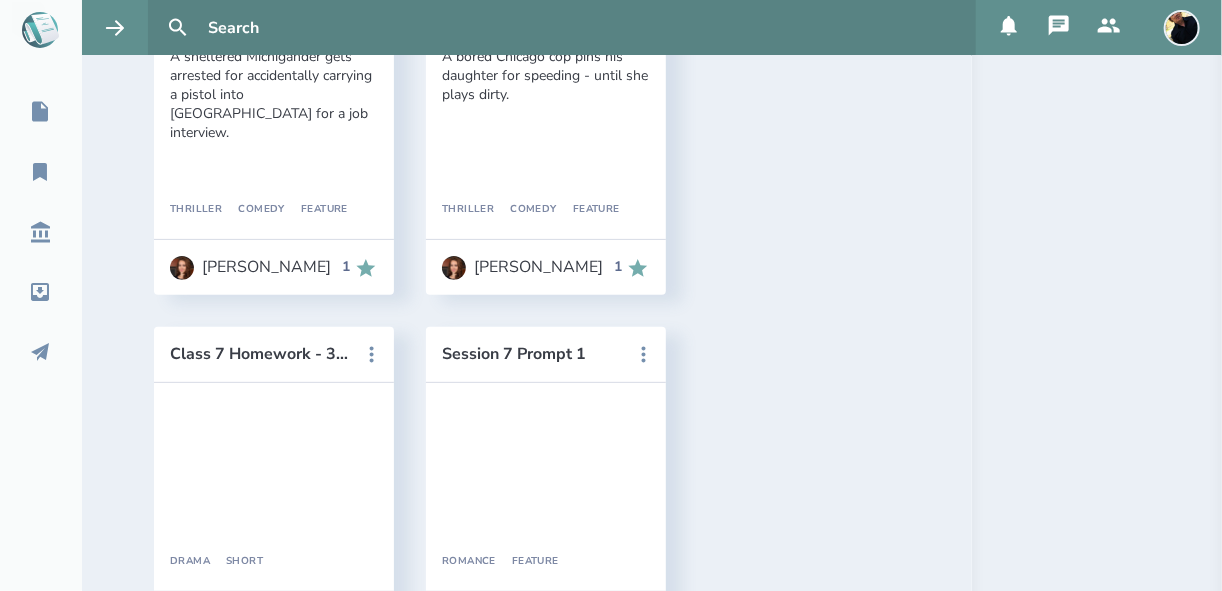 click on "AO WK3 S7 - Making Things Worse" at bounding box center (532, 1762) 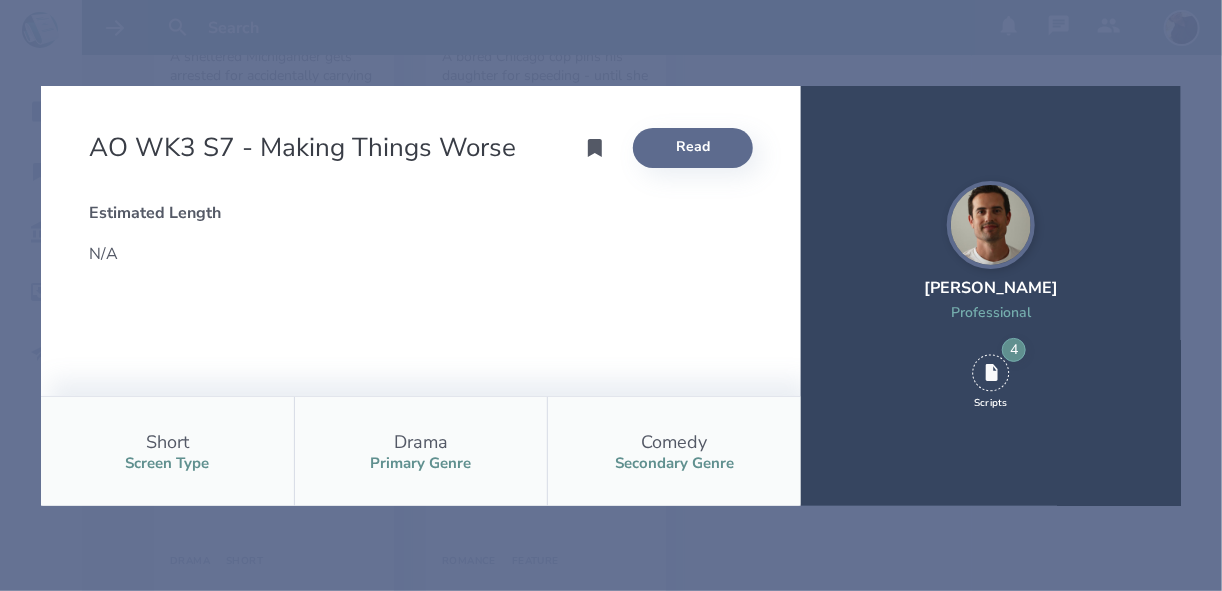 click on "Read" at bounding box center (693, 148) 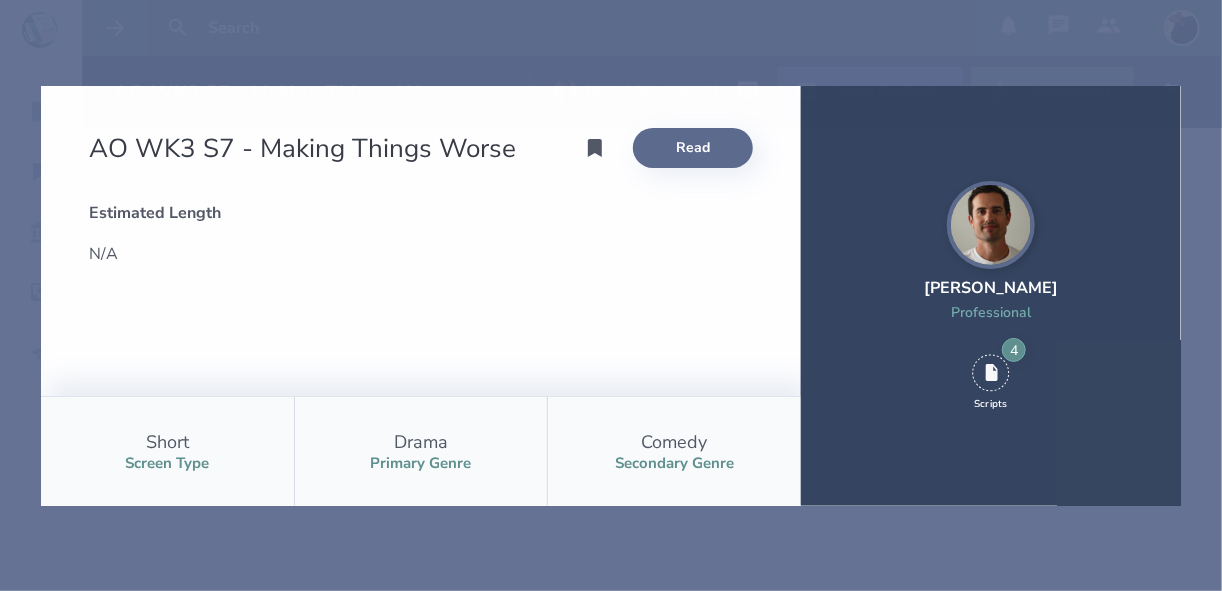 scroll, scrollTop: 0, scrollLeft: 0, axis: both 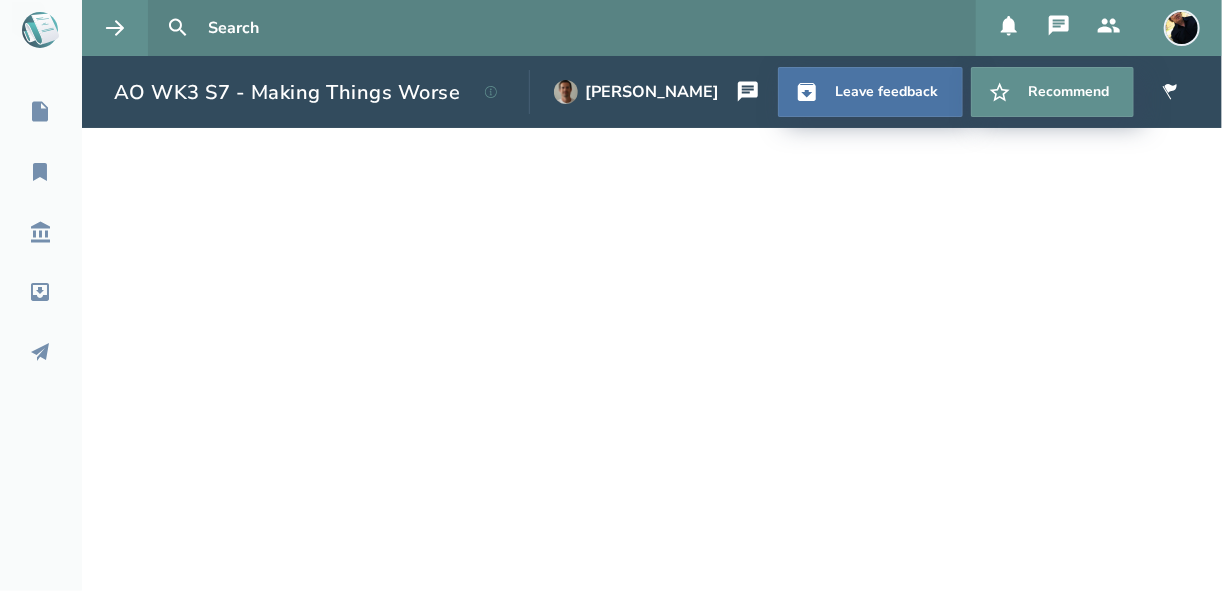 select on "1" 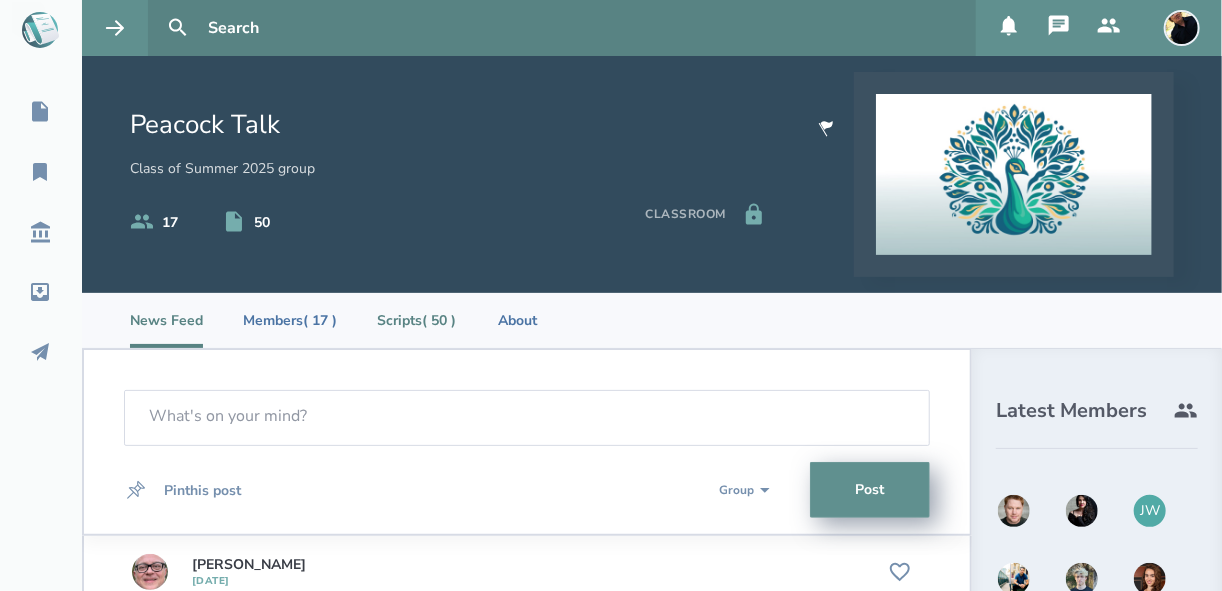 click on "Scripts  ( 50 )" at bounding box center [416, 320] 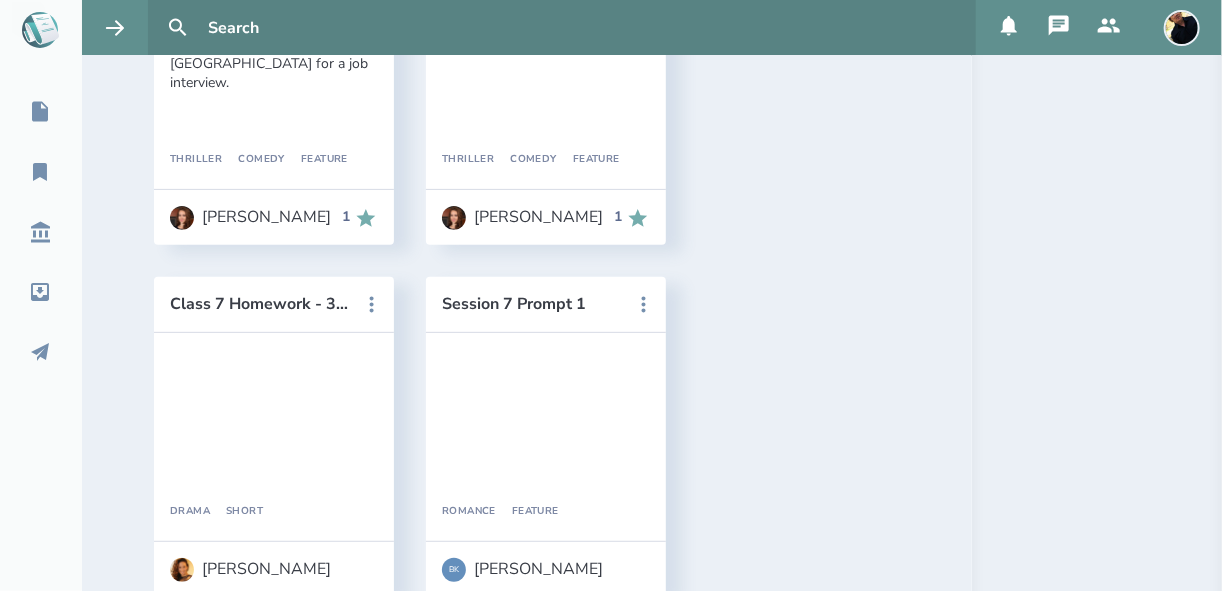 scroll, scrollTop: 3280, scrollLeft: 0, axis: vertical 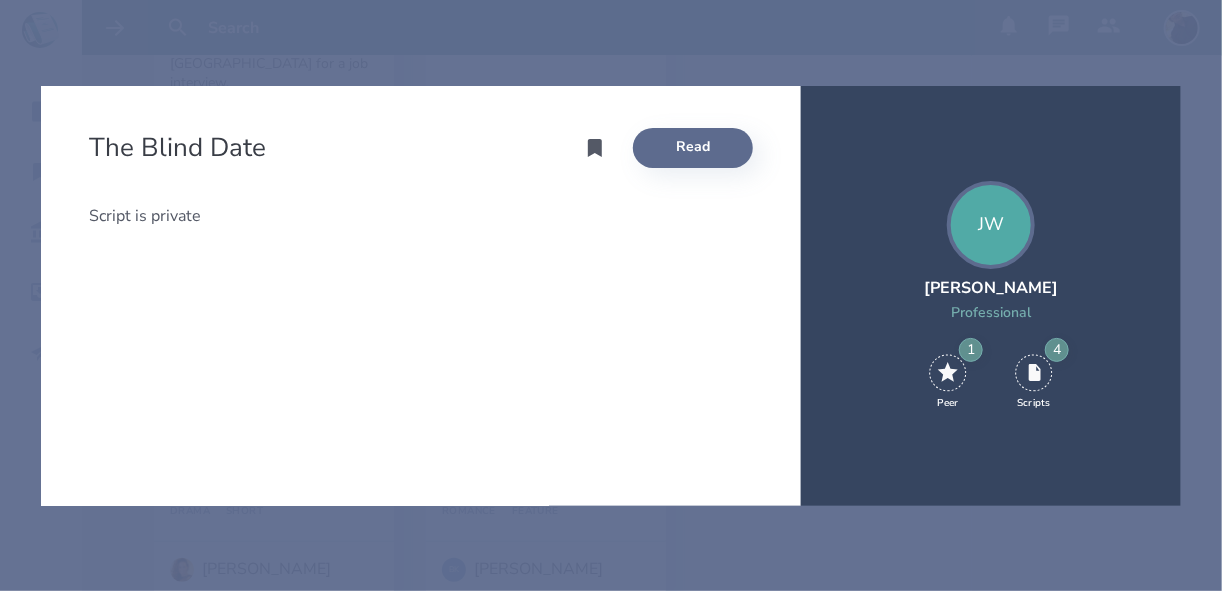 click on "Read" at bounding box center (693, 148) 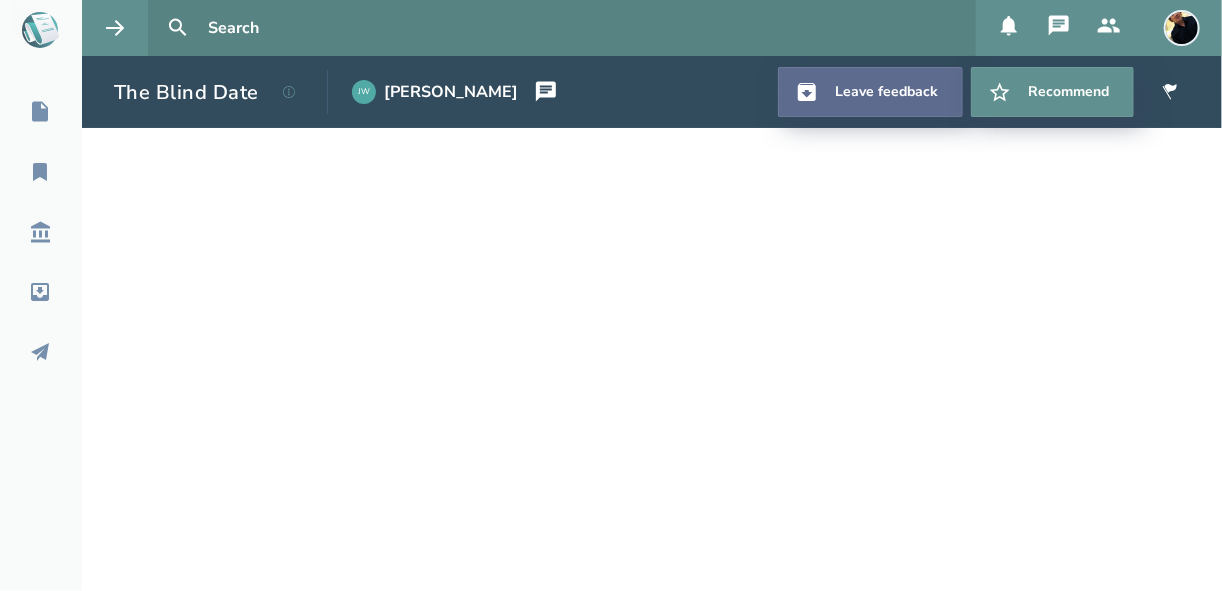 click on "Leave feedback" at bounding box center (870, 92) 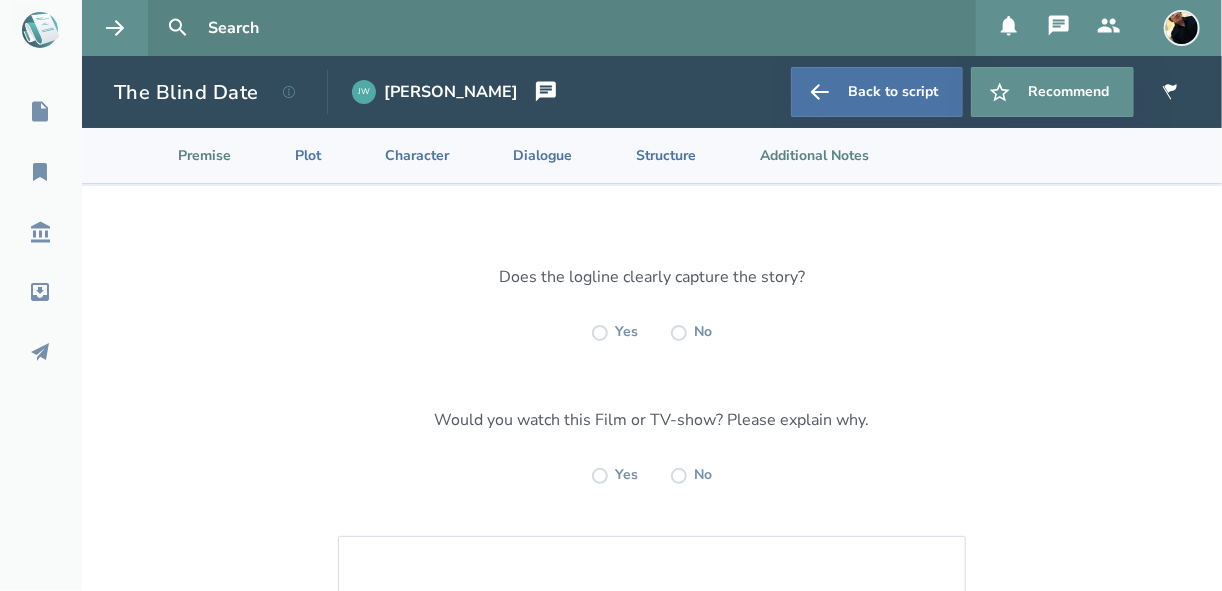 click on "Additional Notes" at bounding box center [798, 155] 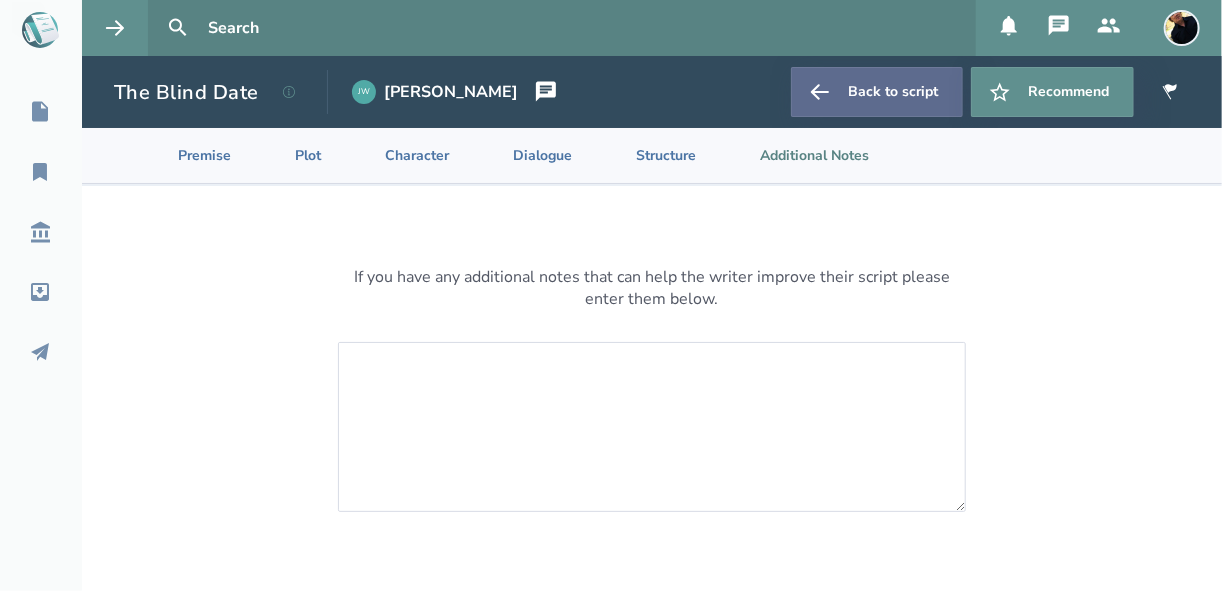 click on "Back to script" at bounding box center [877, 92] 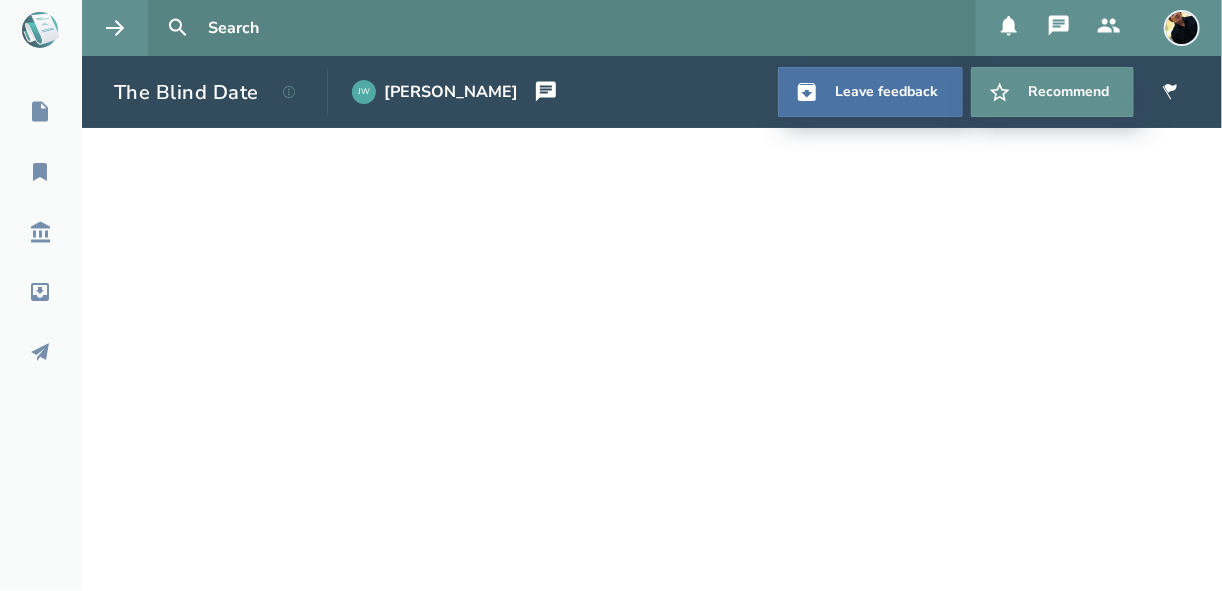 click on "Leave feedback" at bounding box center (870, 92) 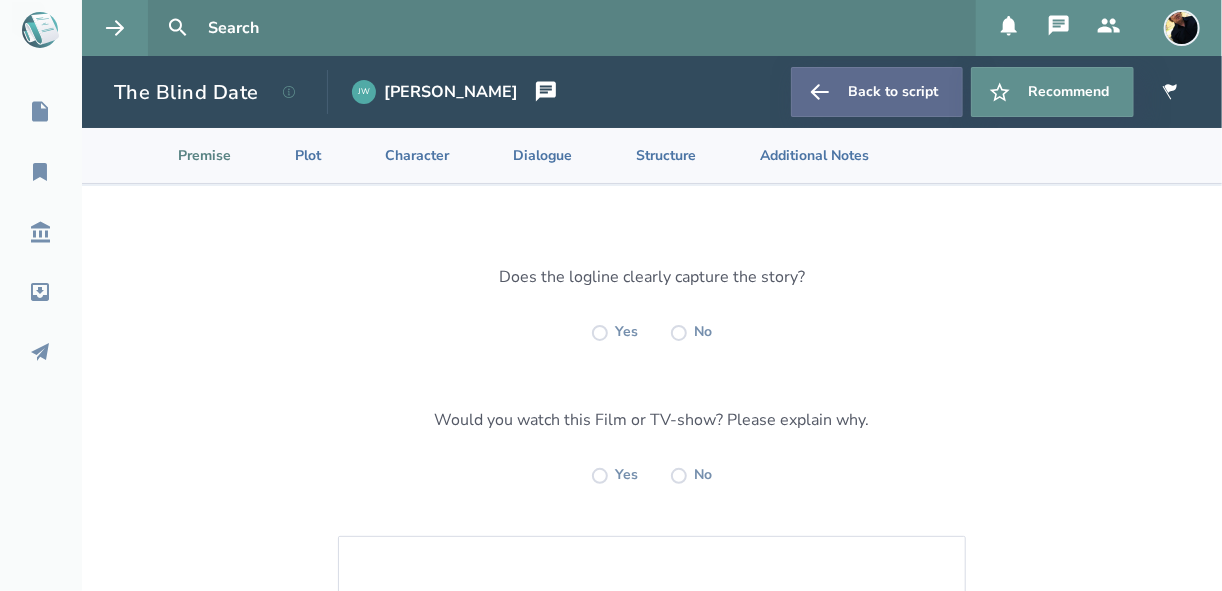 click on "Back to script" at bounding box center [877, 92] 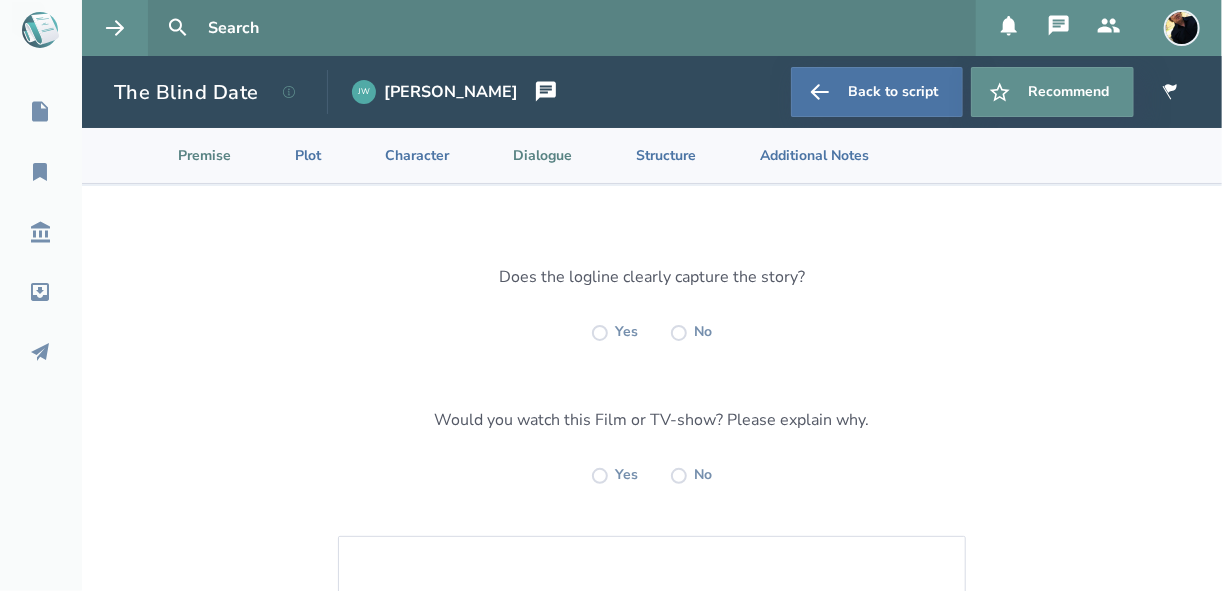 click on "Dialogue" at bounding box center [526, 155] 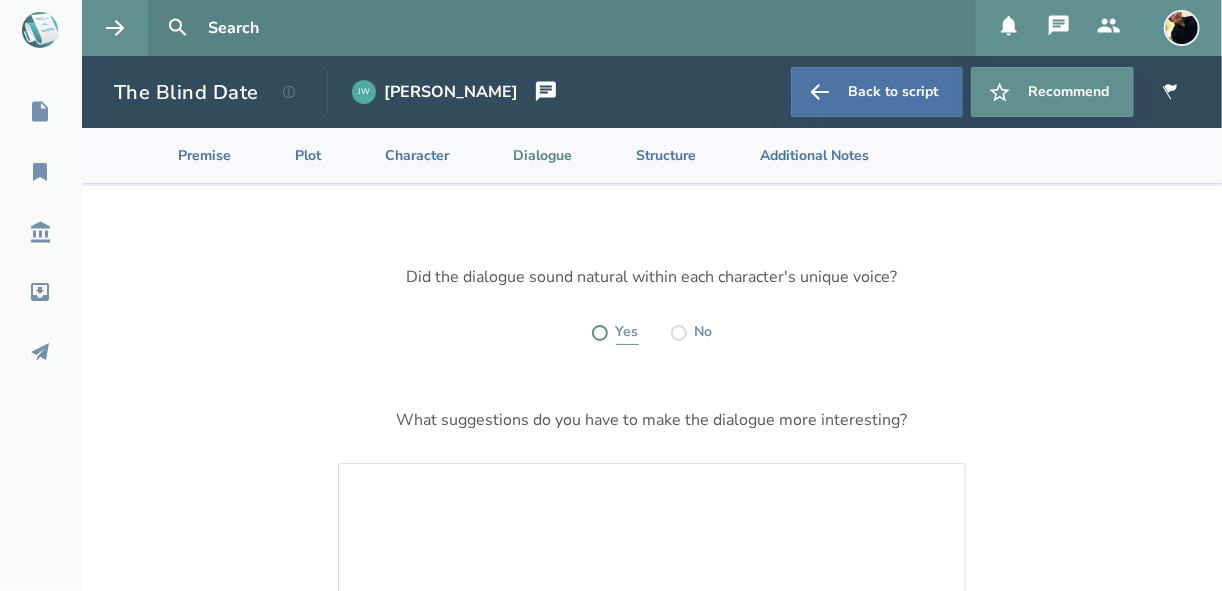 click at bounding box center [600, 333] 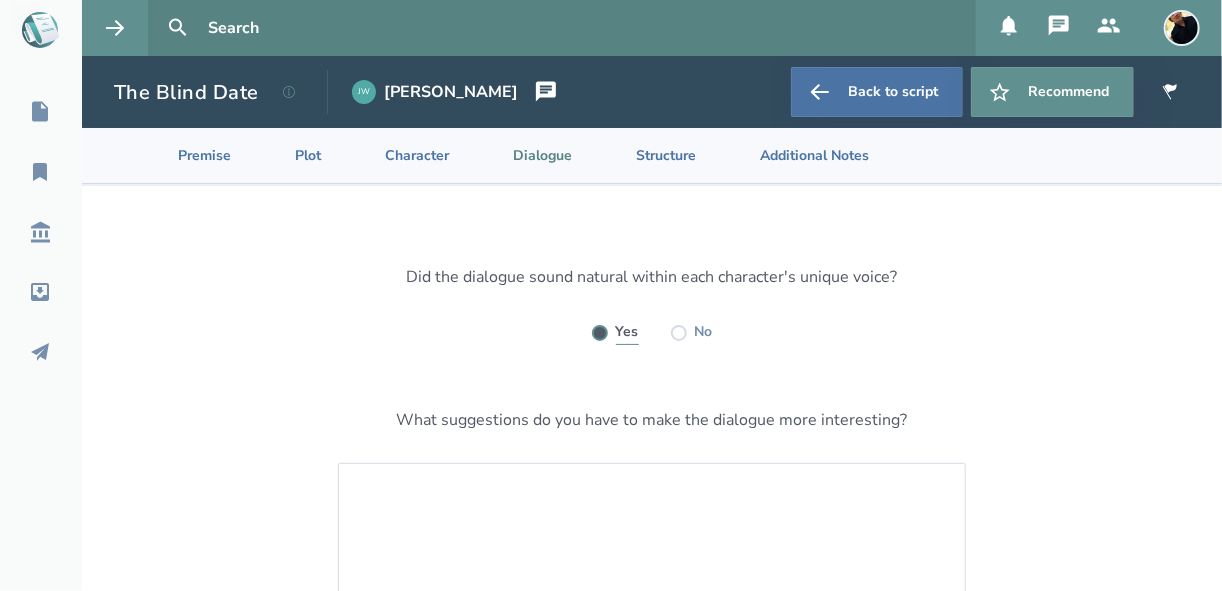 radio on "true" 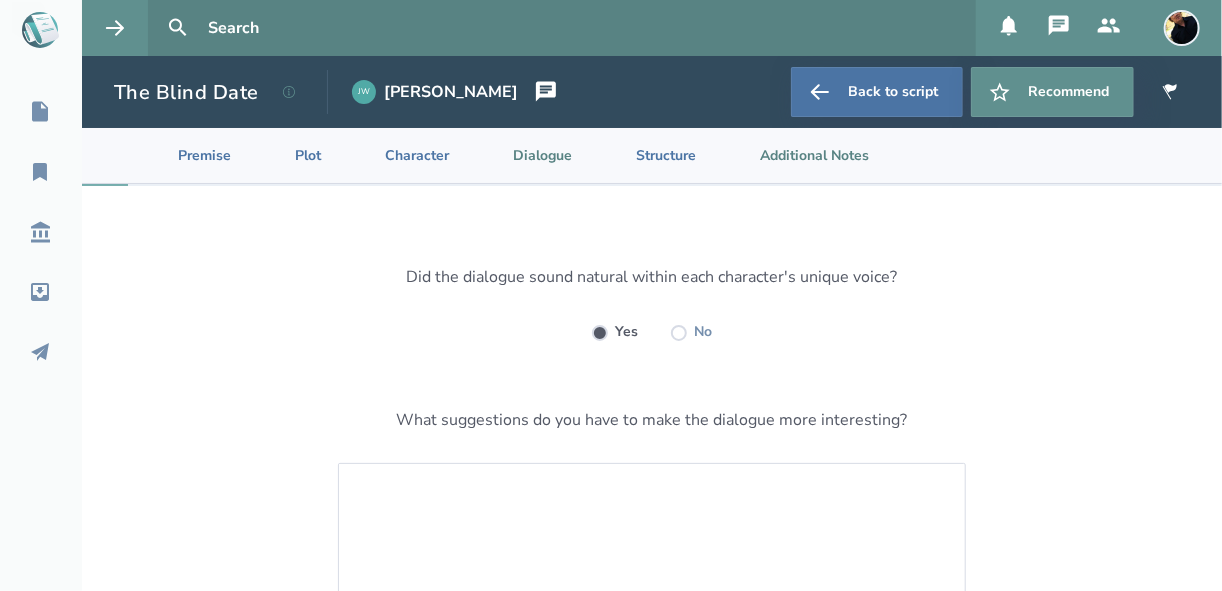 click on "Additional Notes" at bounding box center (798, 155) 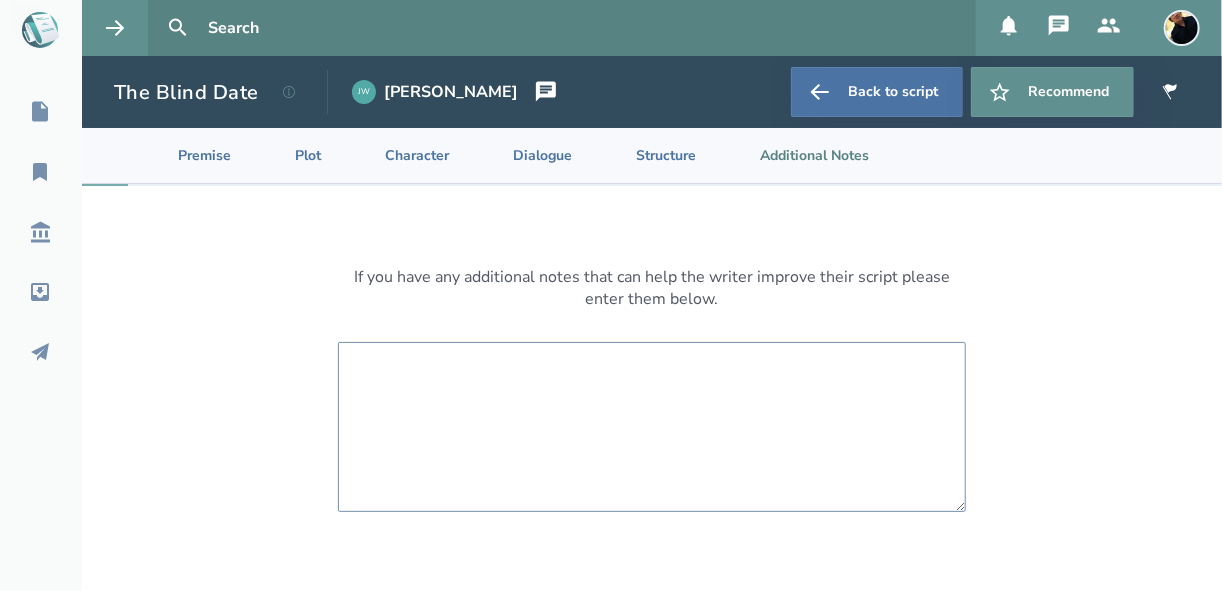 click at bounding box center [652, 427] 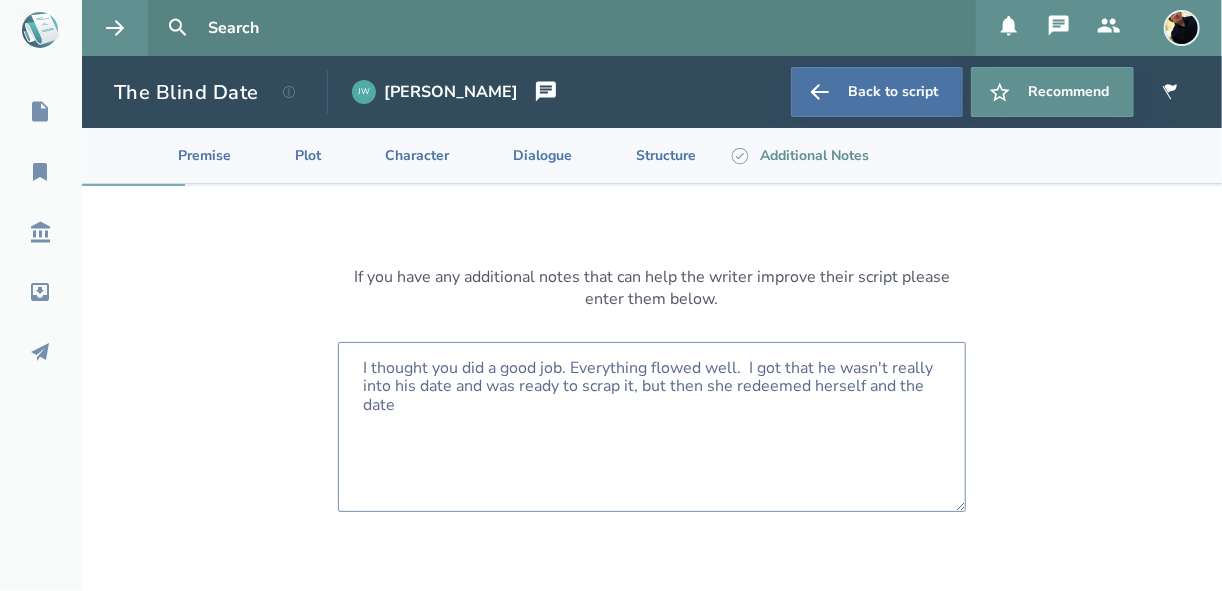 click on "I thought you did a good job. Everything flowed well.  I got that he wasn't really into his date and was ready to scrap it, but then she redeemed herself and the date" at bounding box center (652, 427) 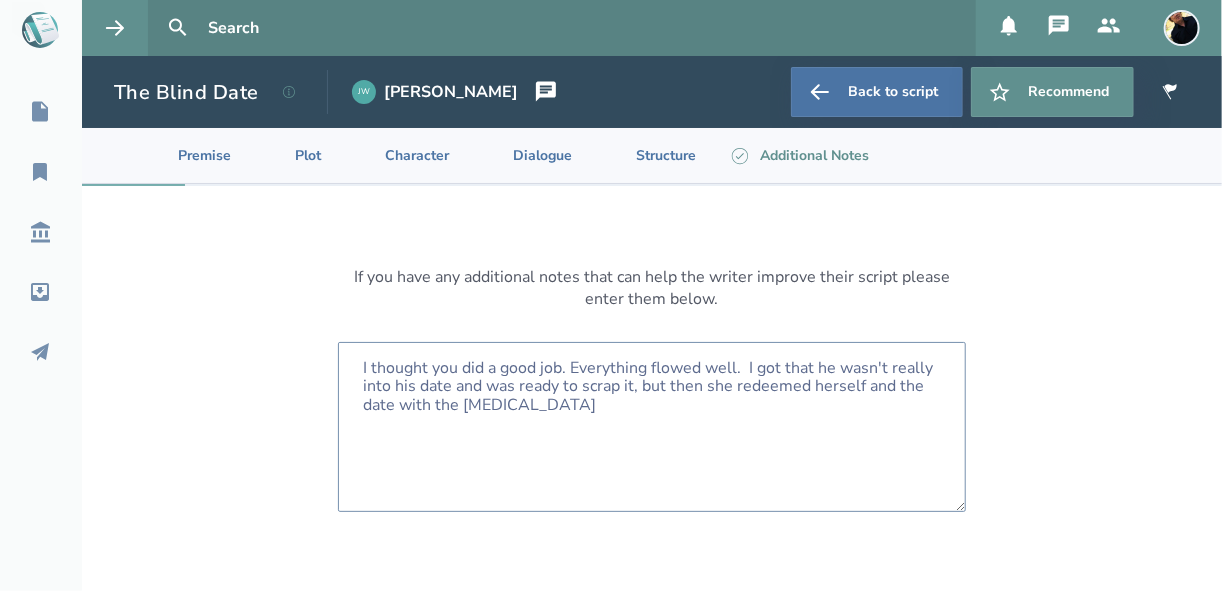 click on "I thought you did a good job. Everything flowed well.  I got that he wasn't really into his date and was ready to scrap it, but then she redeemed herself and the date with the [MEDICAL_DATA]" at bounding box center (652, 427) 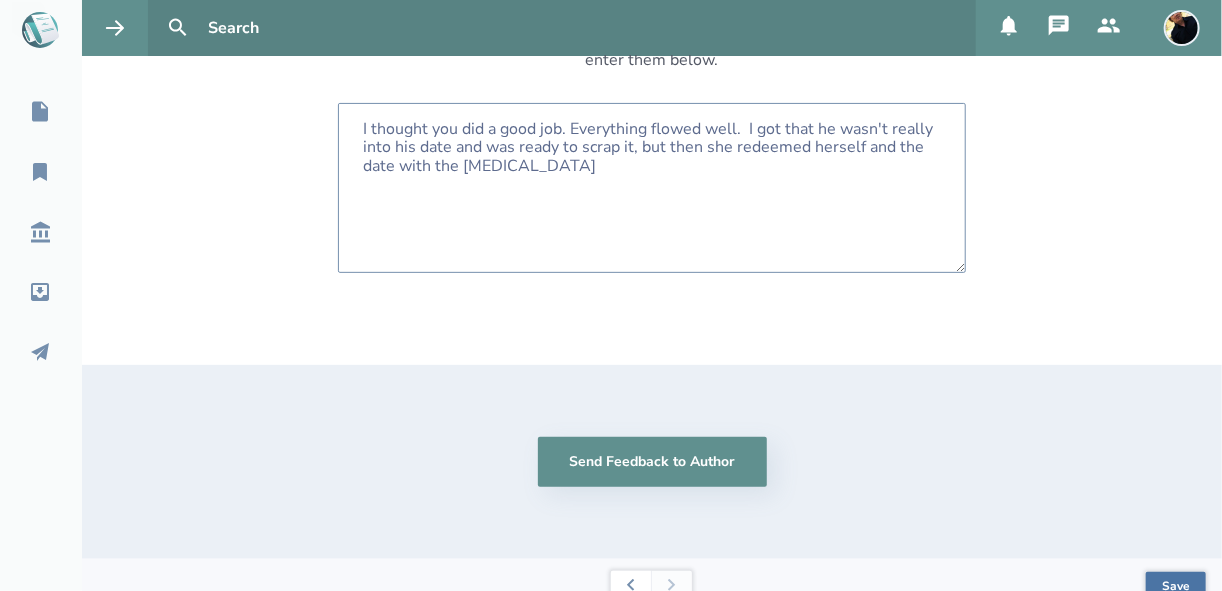 scroll, scrollTop: 240, scrollLeft: 0, axis: vertical 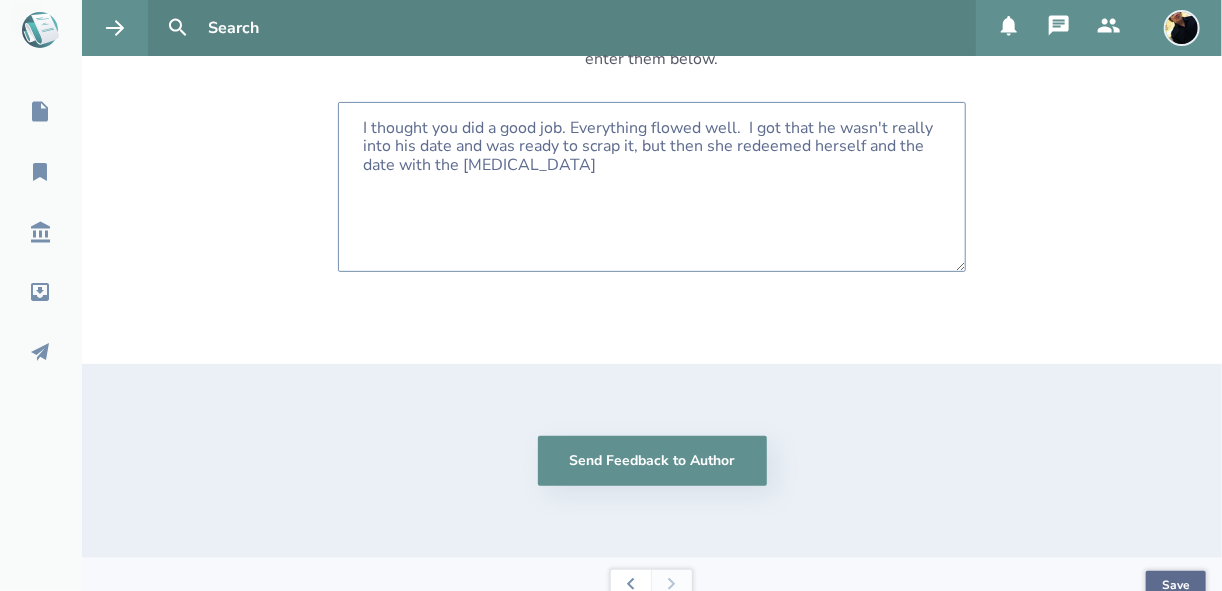 type on "I thought you did a good job. Everything flowed well.  I got that he wasn't really into his date and was ready to scrap it, but then she redeemed herself and the date with the [MEDICAL_DATA]" 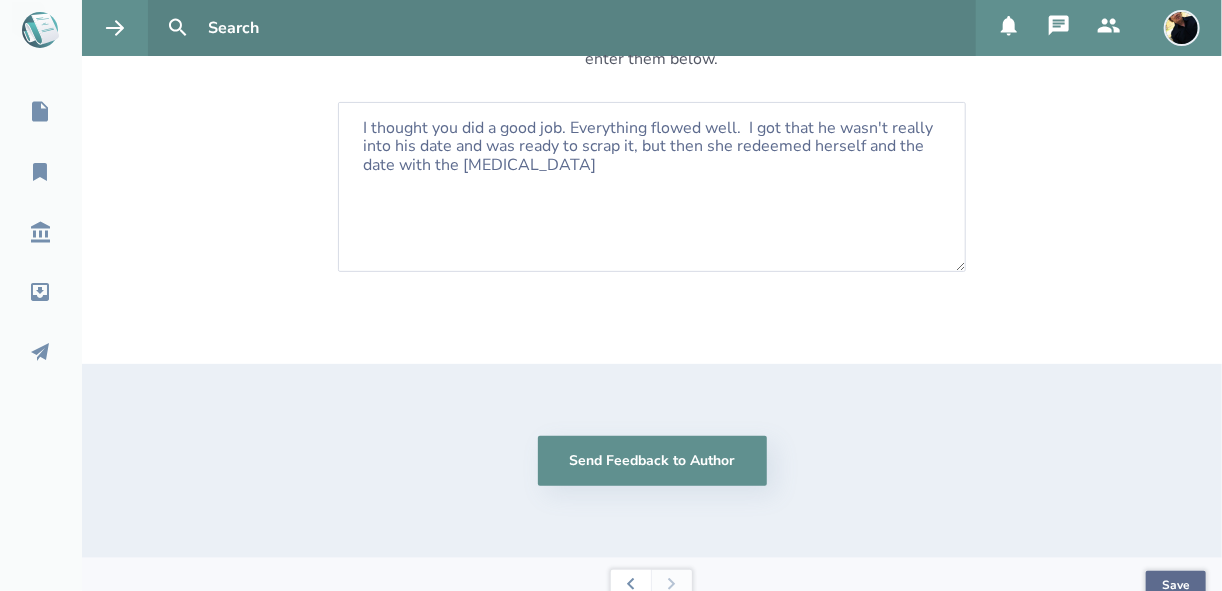 click on "Save" at bounding box center (1176, 586) 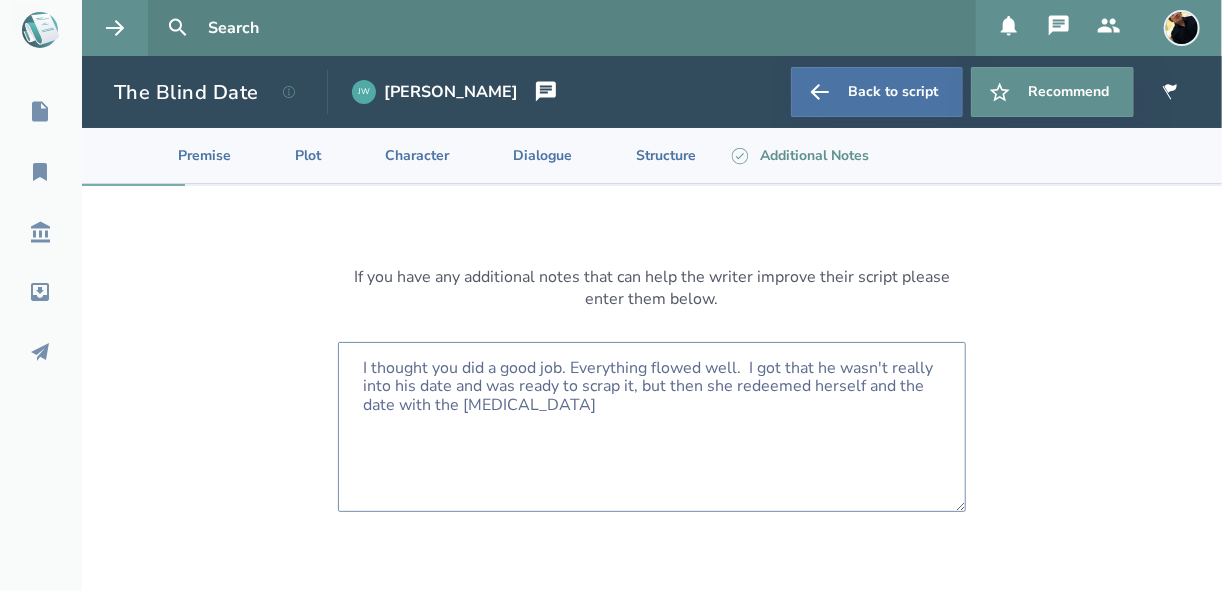 scroll, scrollTop: 0, scrollLeft: 0, axis: both 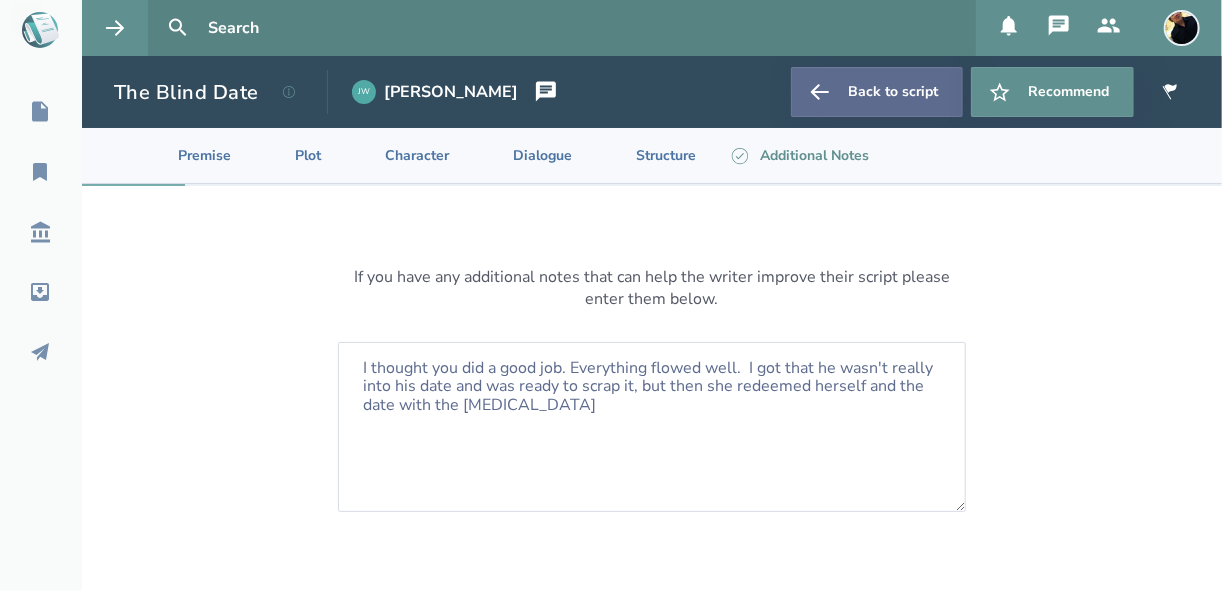click on "Back to script" at bounding box center [877, 92] 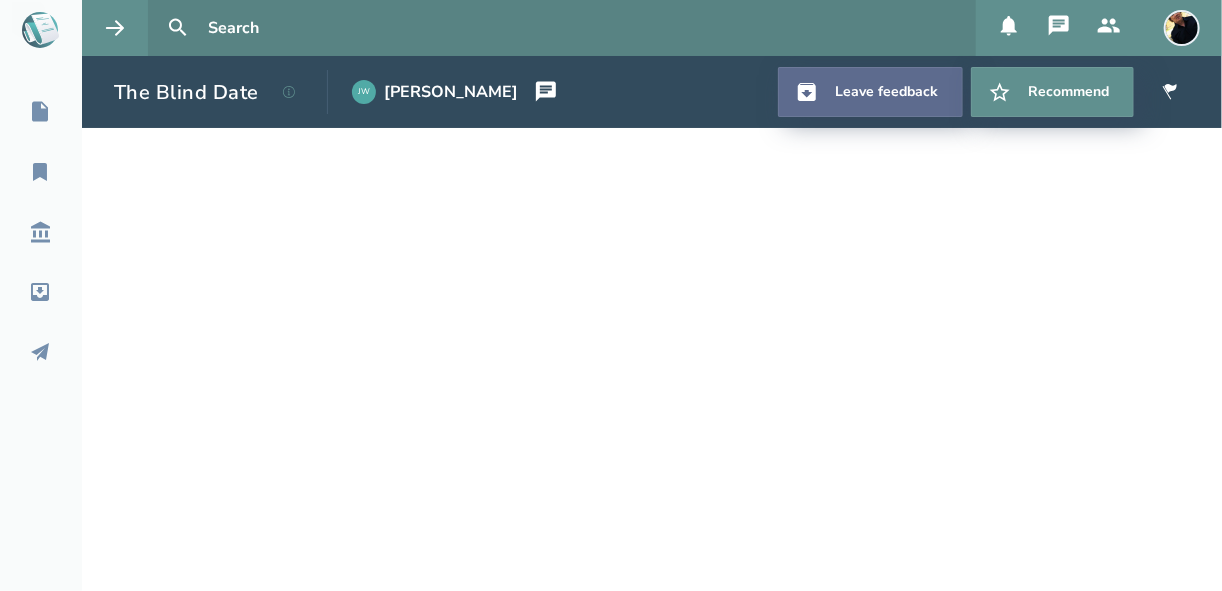 click on "Leave feedback" at bounding box center (870, 92) 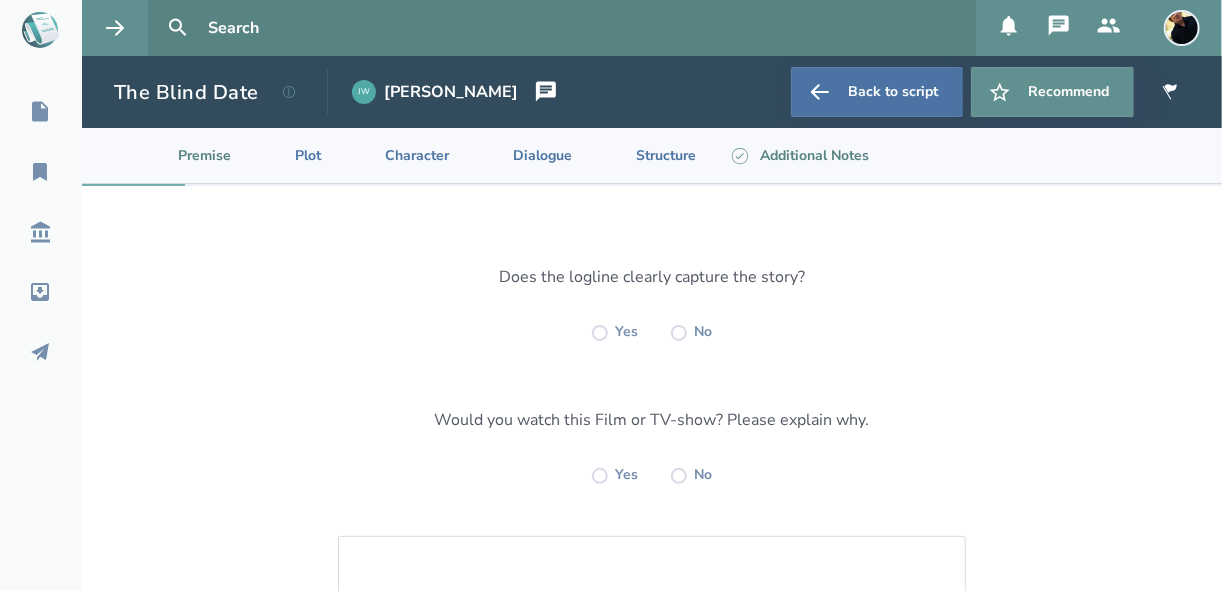 click on "Additional Notes" at bounding box center [798, 155] 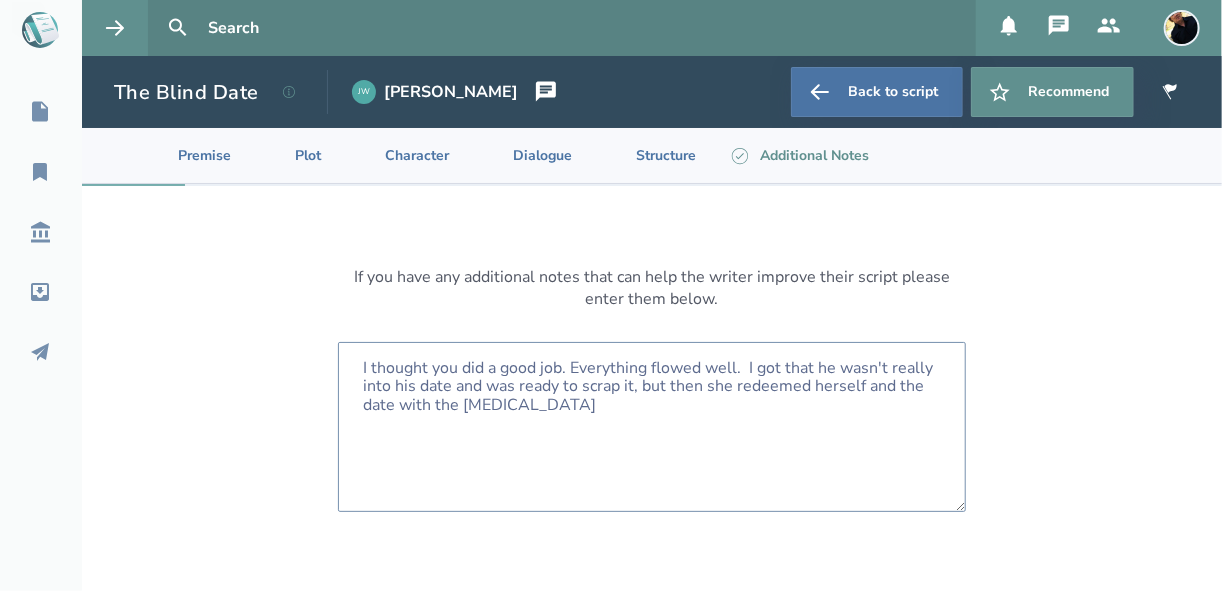 click on "I thought you did a good job. Everything flowed well.  I got that he wasn't really into his date and was ready to scrap it, but then she redeemed herself and the date with the [MEDICAL_DATA]" at bounding box center [652, 427] 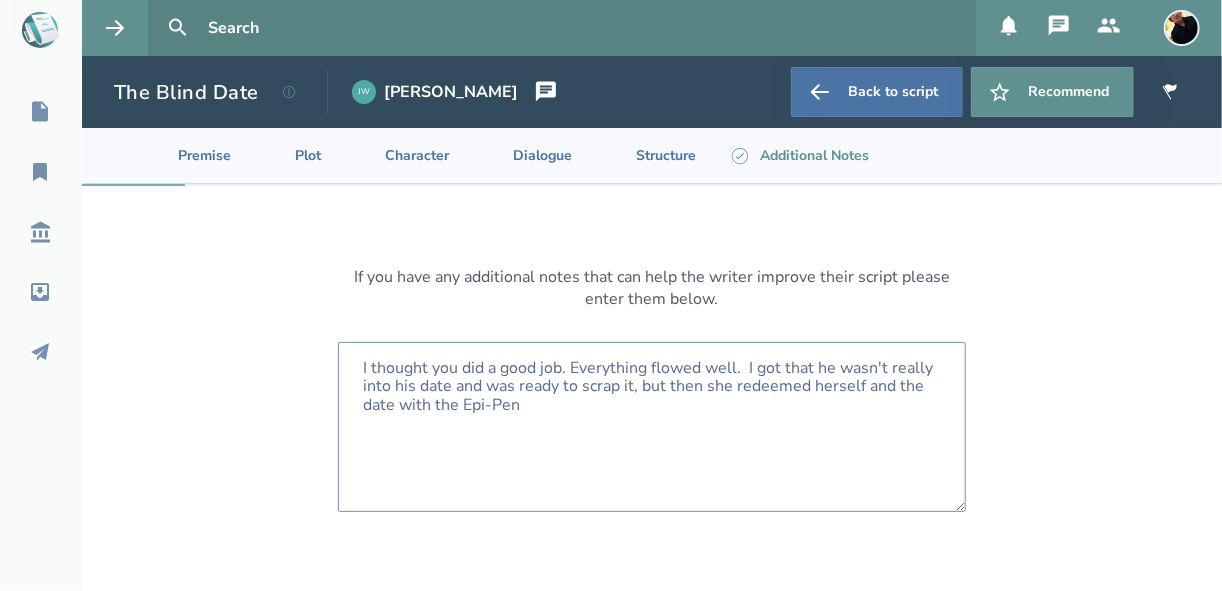click on "I thought you did a good job. Everything flowed well.  I got that he wasn't really into his date and was ready to scrap it, but then she redeemed herself and the date with the Epi-Pen" at bounding box center [652, 427] 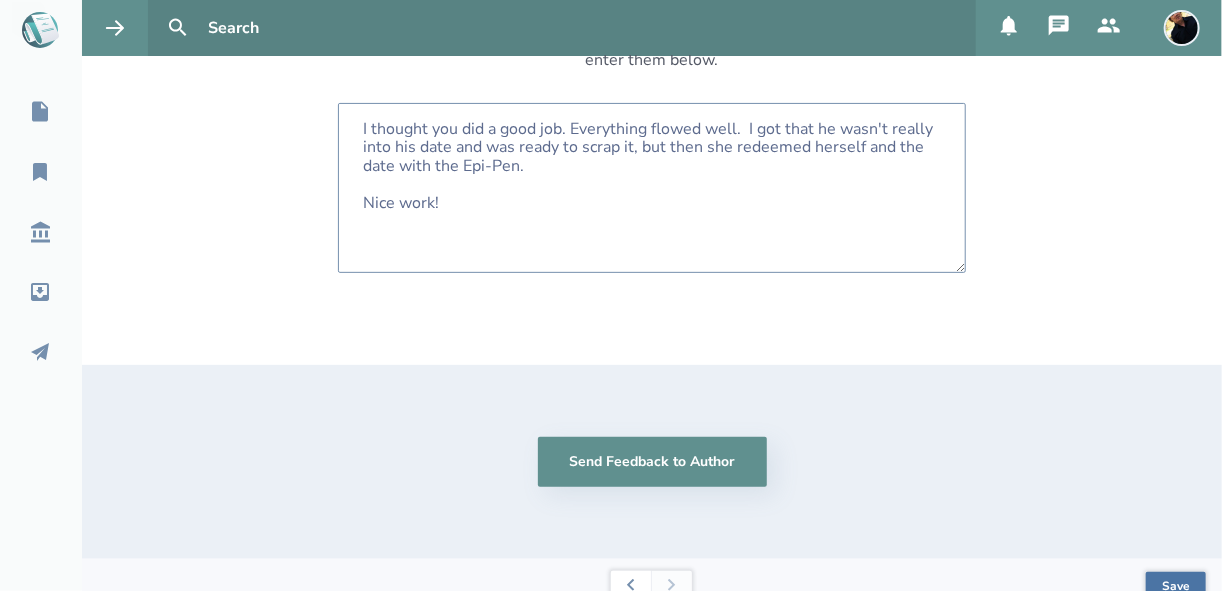 scroll, scrollTop: 240, scrollLeft: 0, axis: vertical 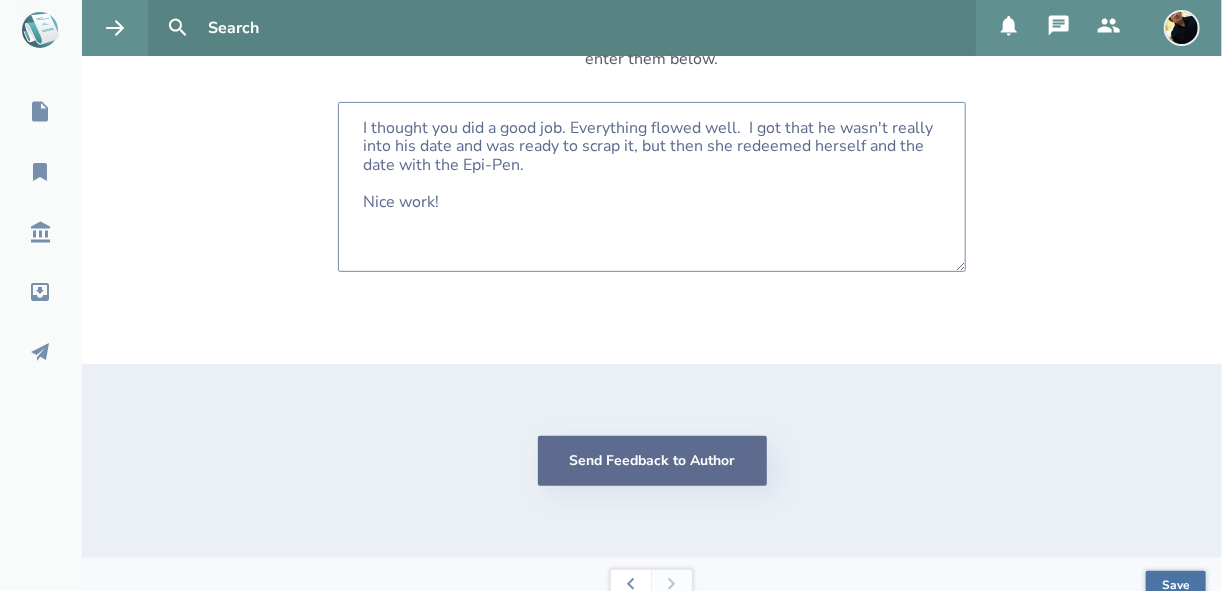 type on "I thought you did a good job. Everything flowed well.  I got that he wasn't really into his date and was ready to scrap it, but then she redeemed herself and the date with the Epi-Pen.
Nice work!" 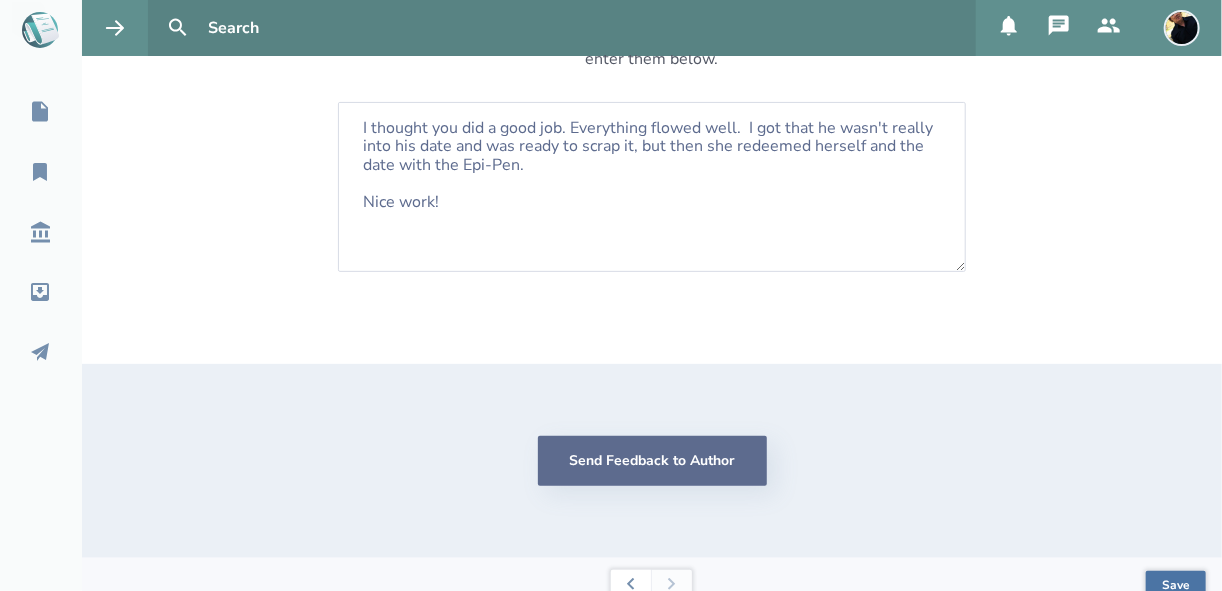 click on "Send Feedback to Author" at bounding box center [652, 461] 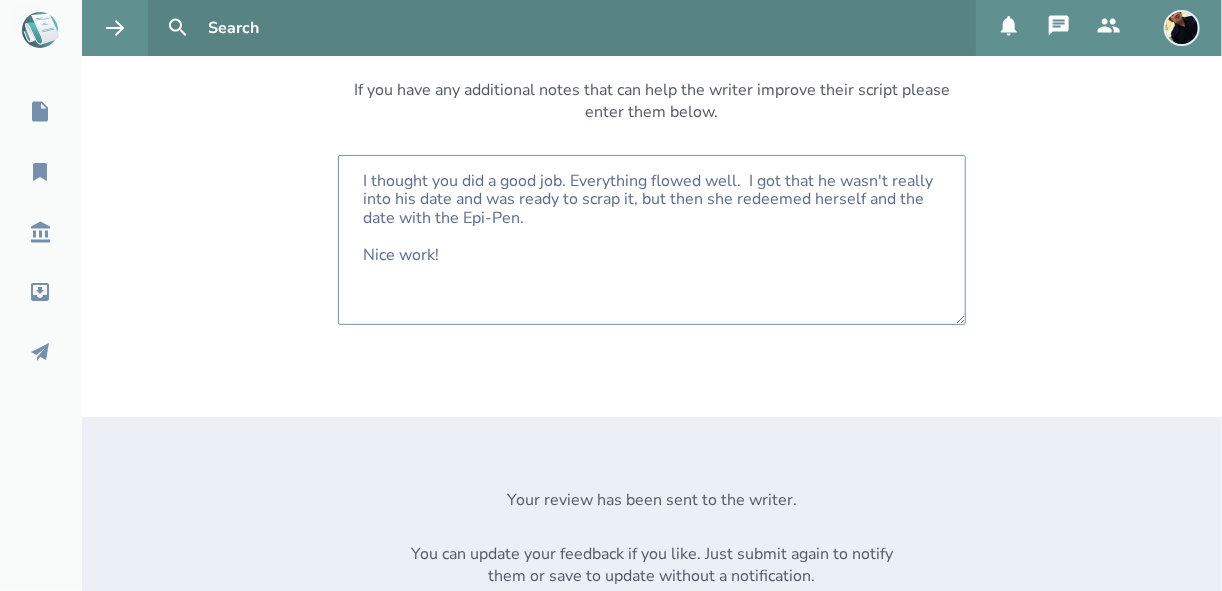scroll, scrollTop: 160, scrollLeft: 0, axis: vertical 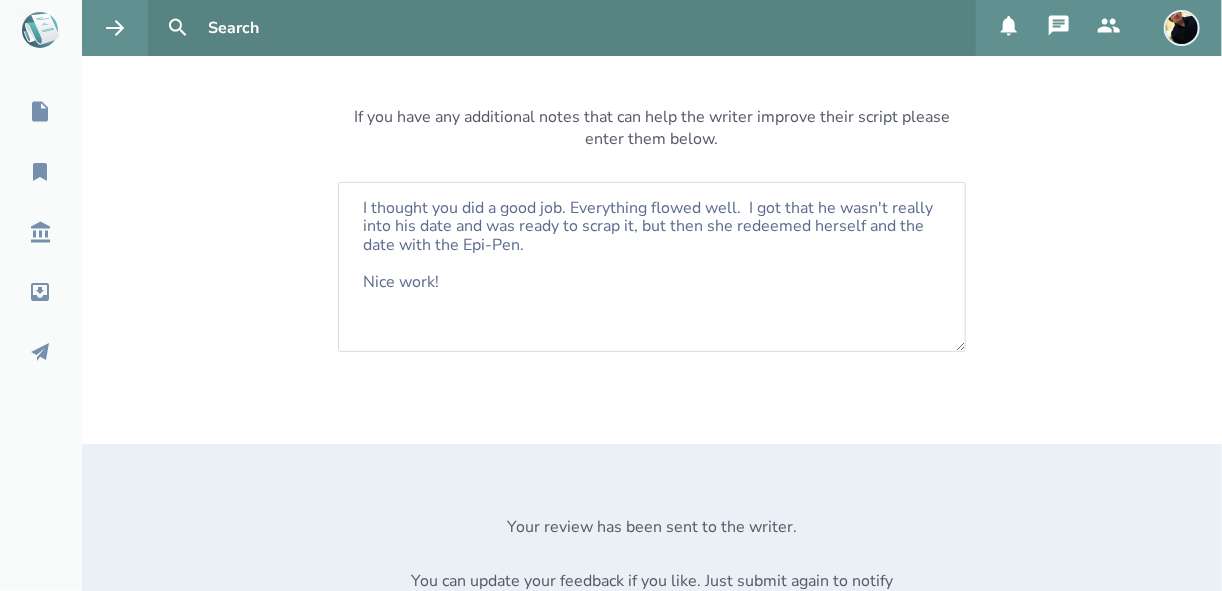 click 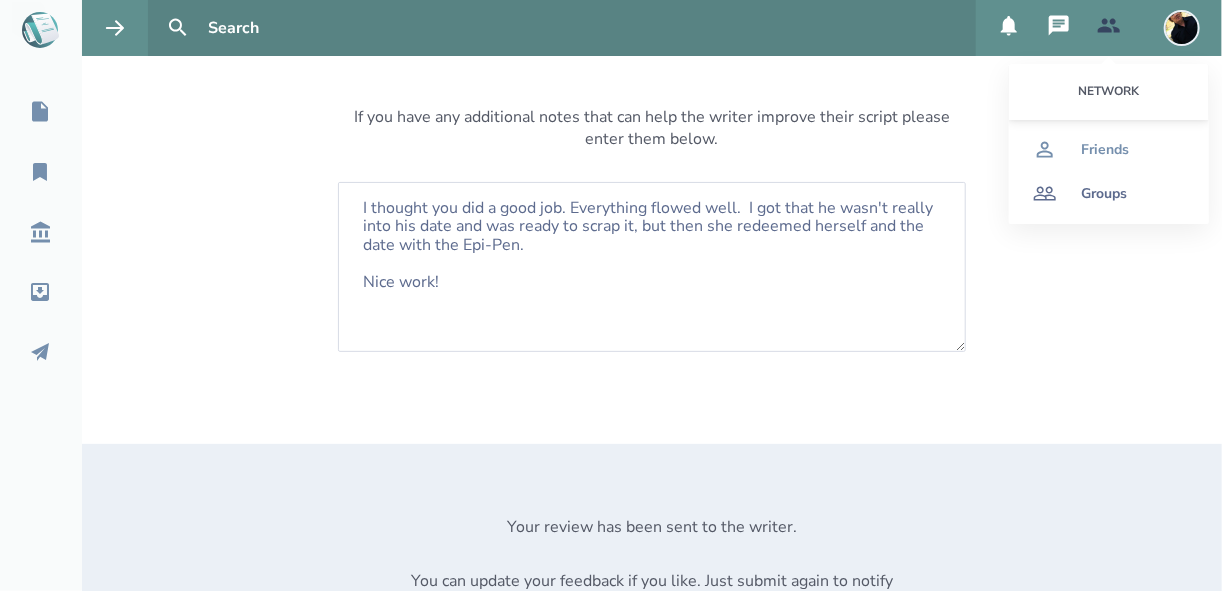 click on "Groups" at bounding box center [1104, 194] 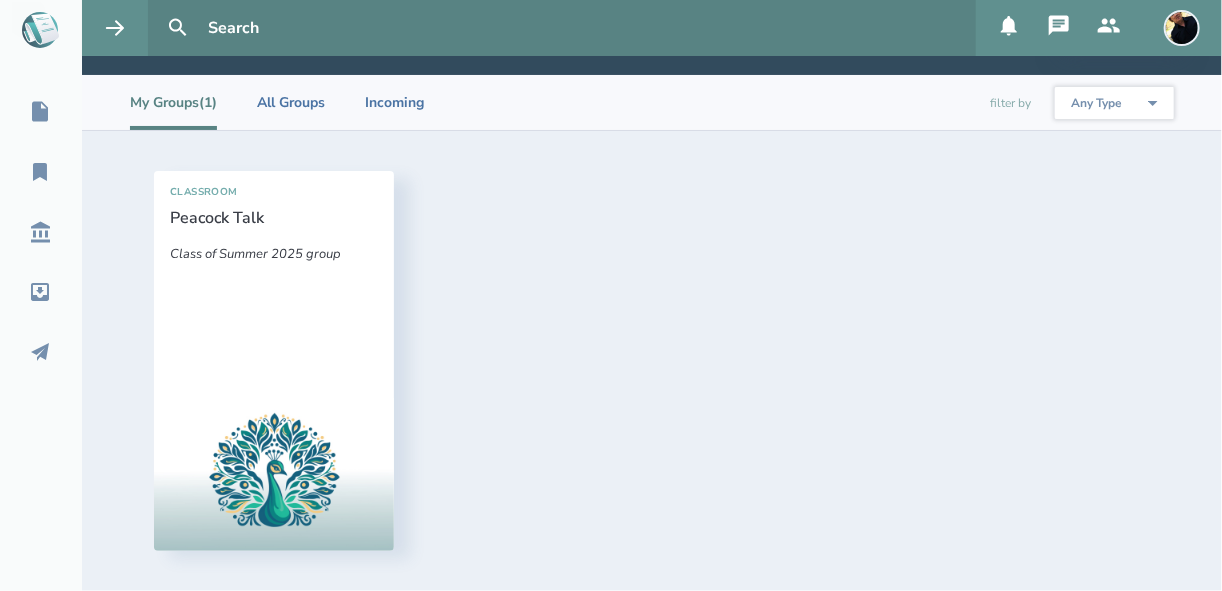 scroll, scrollTop: 89, scrollLeft: 0, axis: vertical 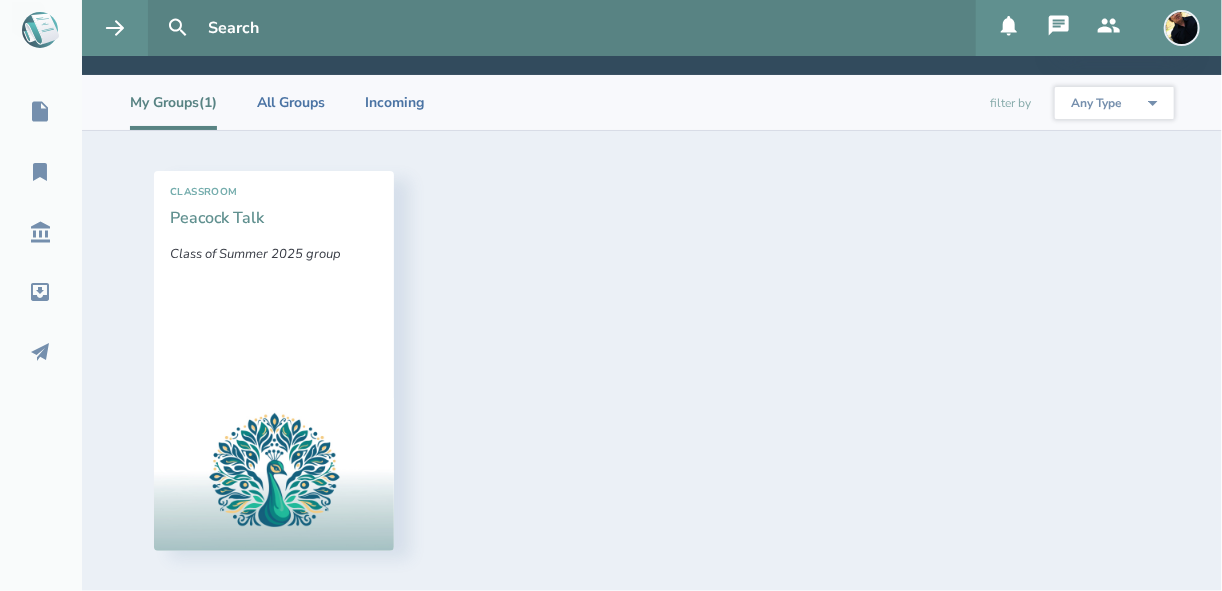click on "Peacock Talk" at bounding box center (217, 218) 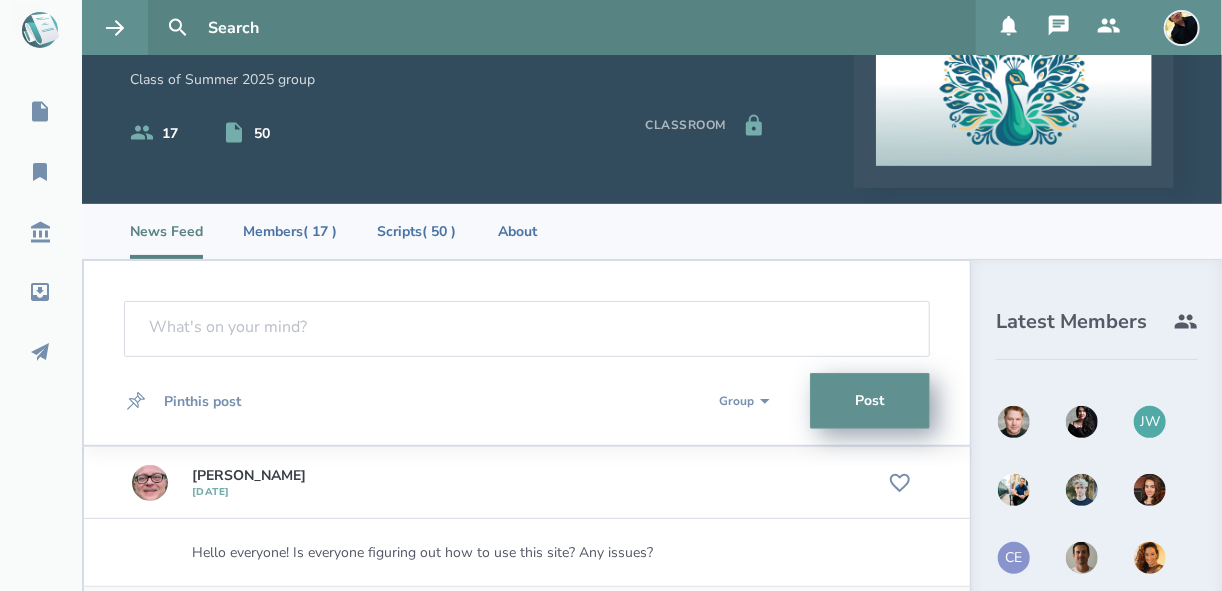 scroll, scrollTop: 0, scrollLeft: 0, axis: both 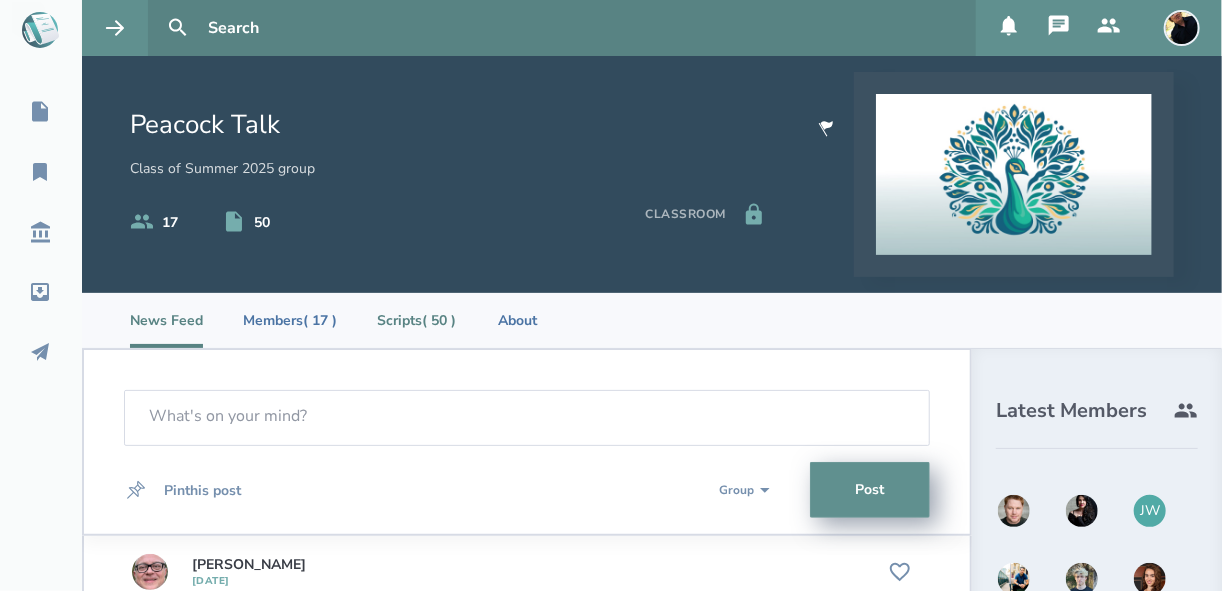 click on "Scripts  ( 50 )" at bounding box center (416, 320) 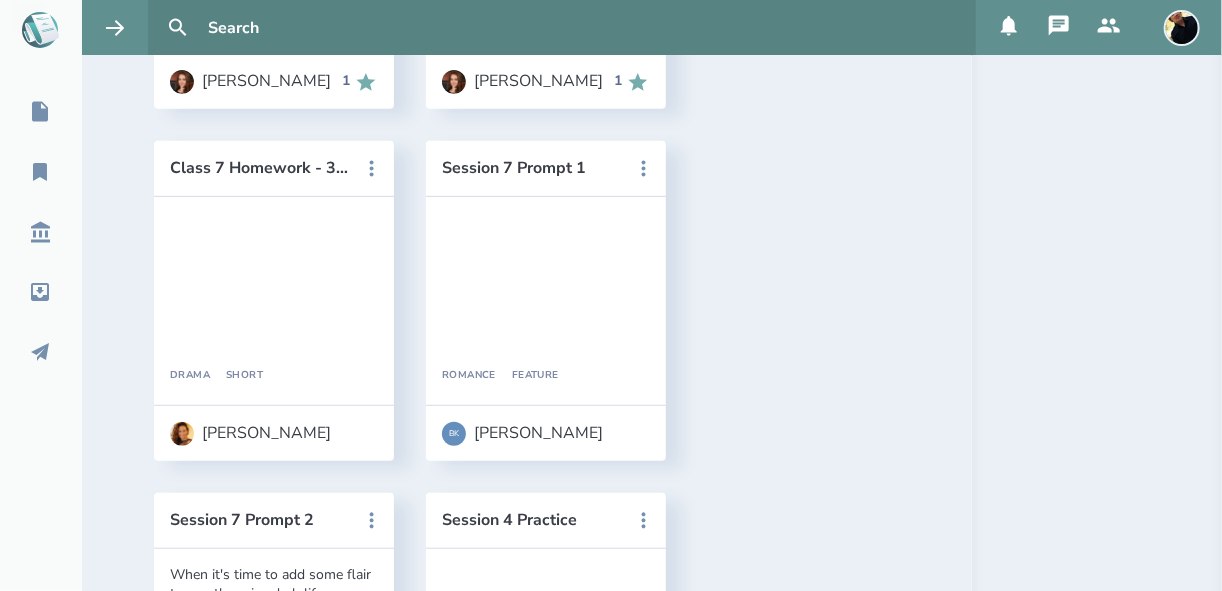 scroll, scrollTop: 3440, scrollLeft: 0, axis: vertical 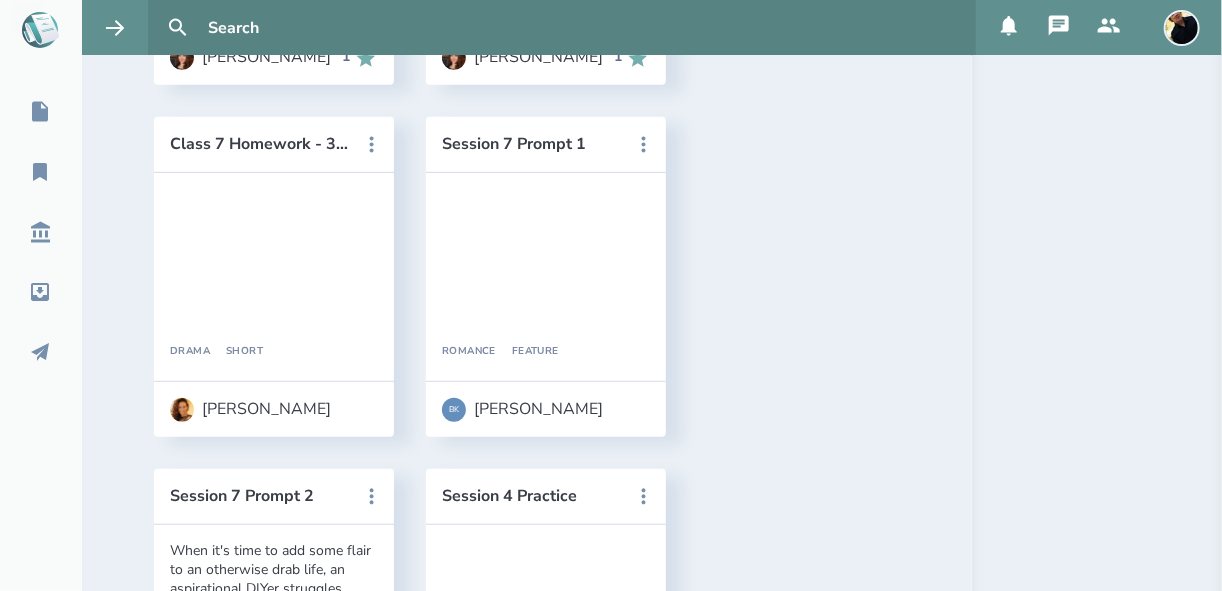 click on "The Blind Date" at bounding box center (260, 1904) 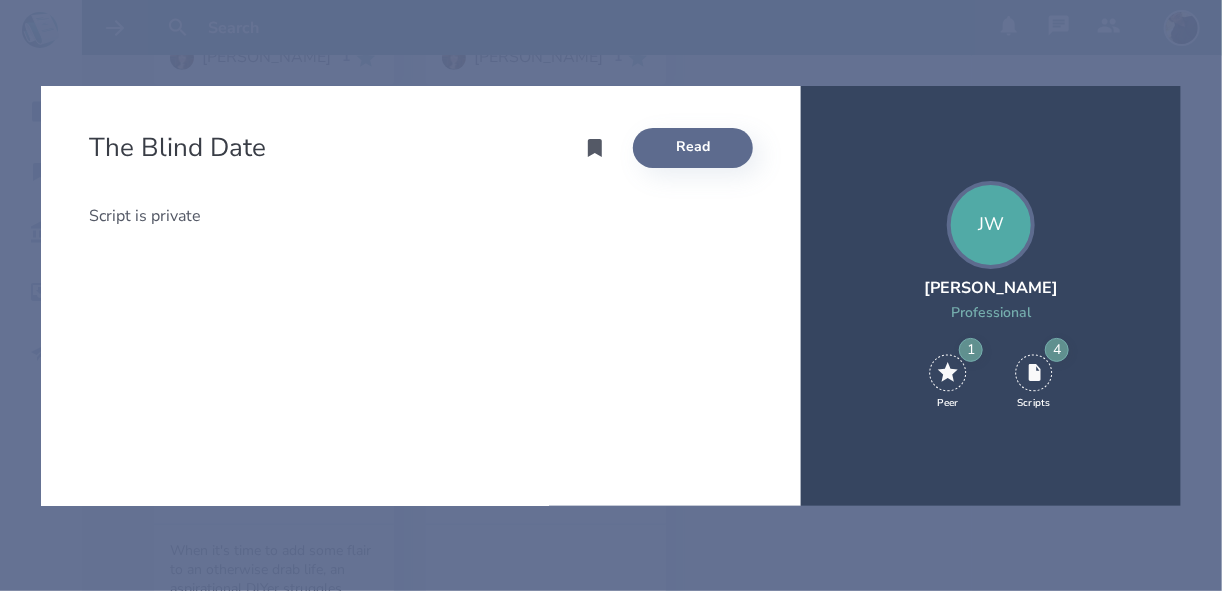 click on "Read" at bounding box center [693, 148] 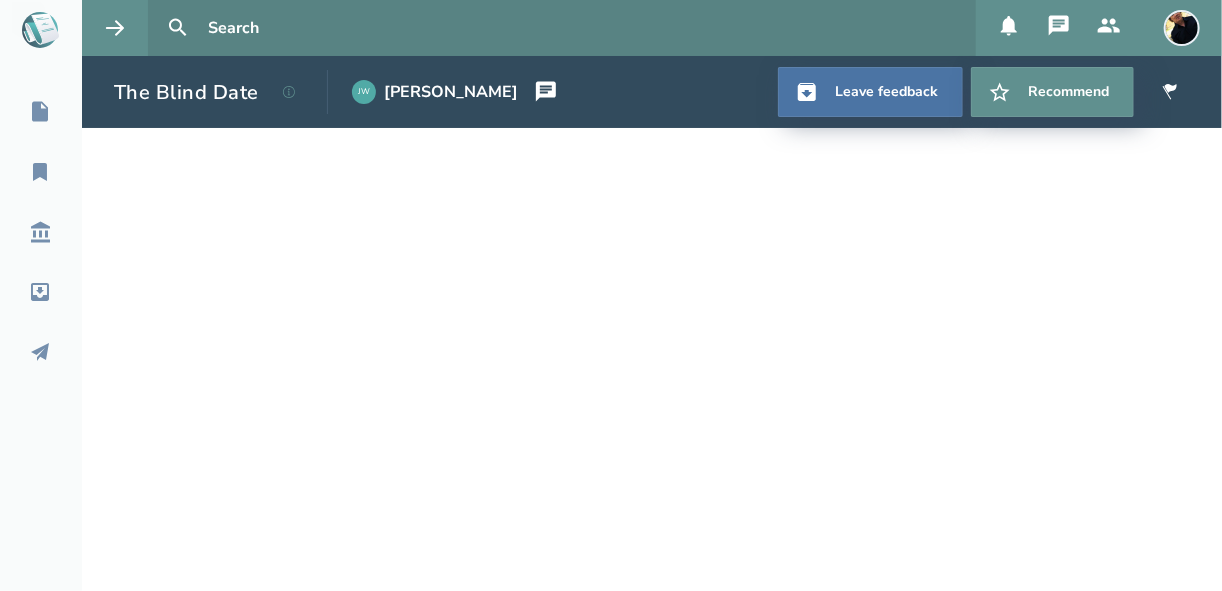 select on "1" 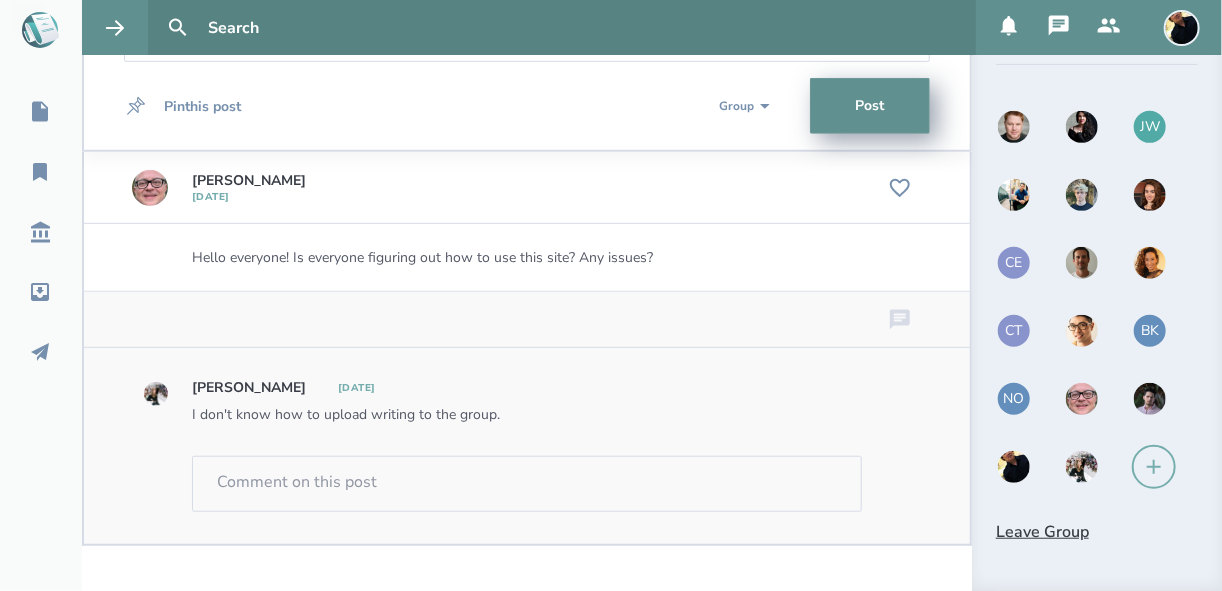 scroll, scrollTop: 65, scrollLeft: 0, axis: vertical 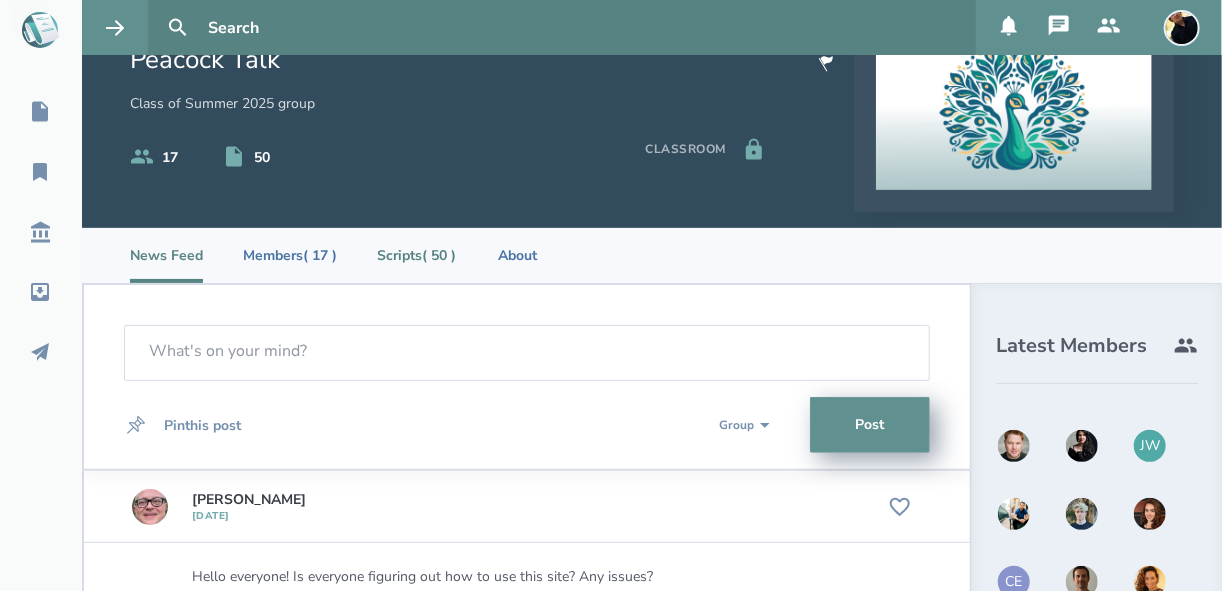 click on "Scripts  ( 50 )" at bounding box center [416, 255] 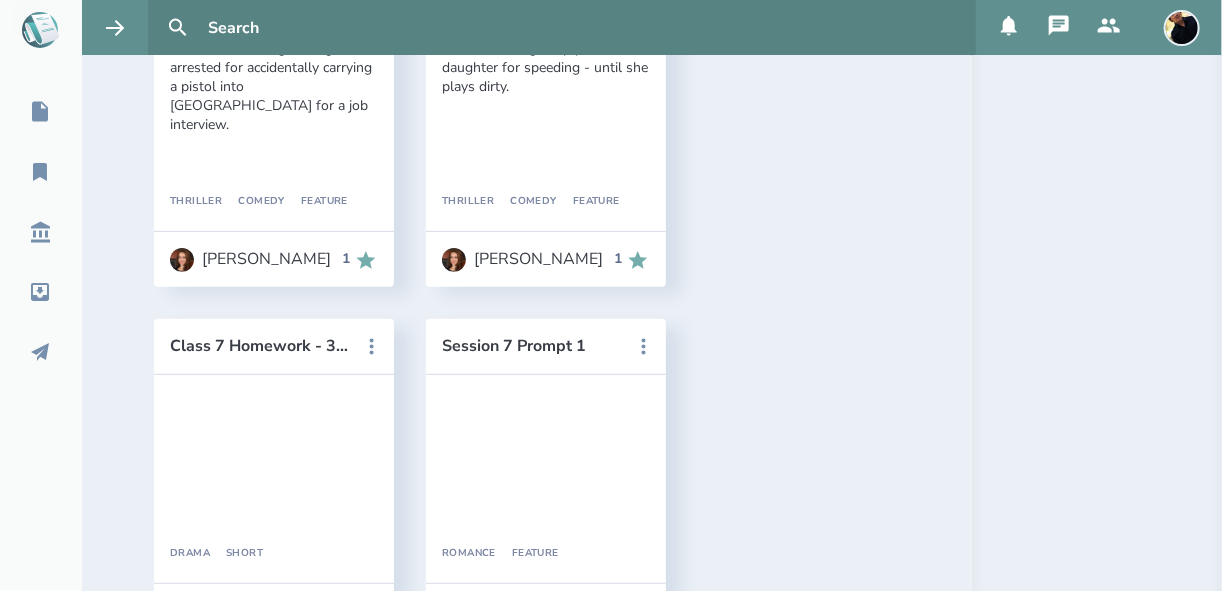 scroll, scrollTop: 3345, scrollLeft: 0, axis: vertical 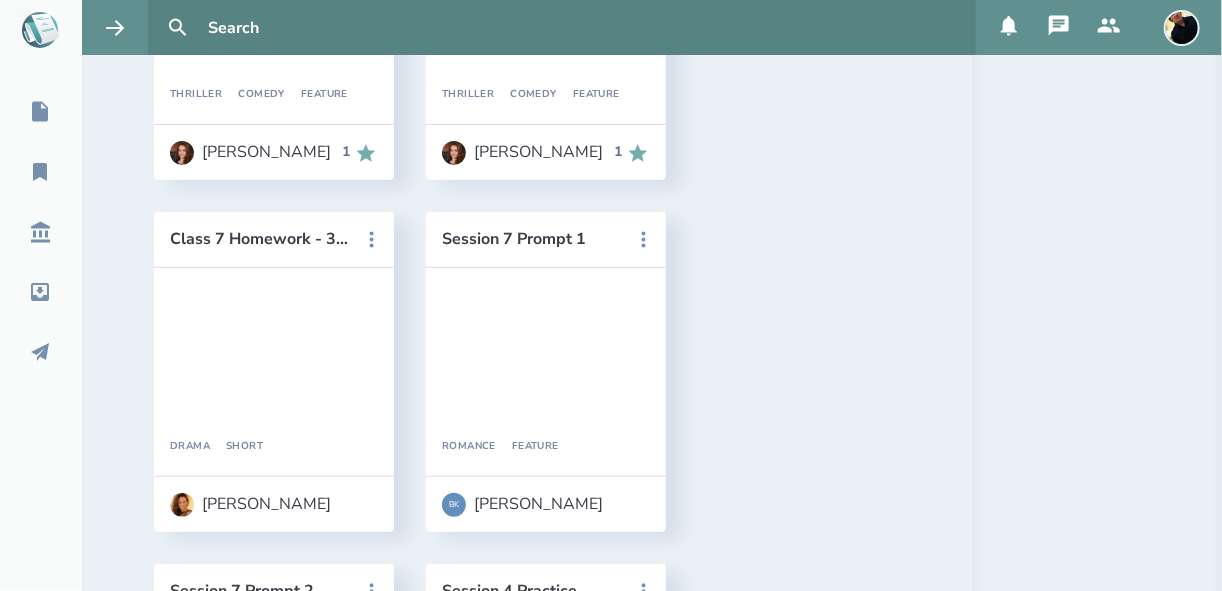 click on "The Text" at bounding box center (532, 1999) 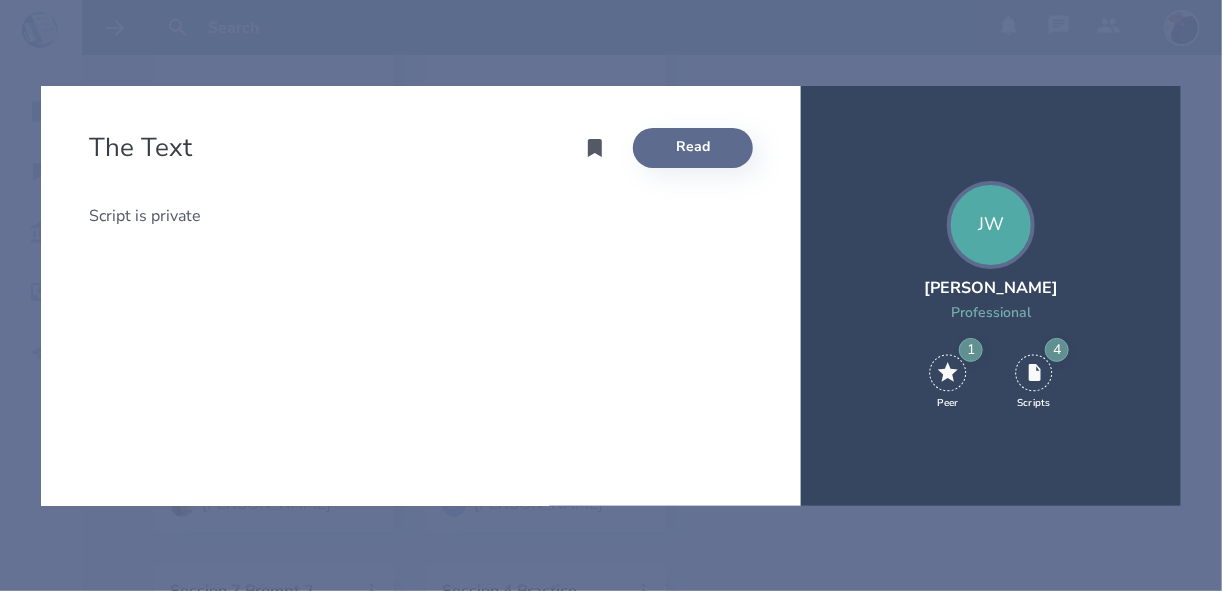 click on "Read" at bounding box center (693, 148) 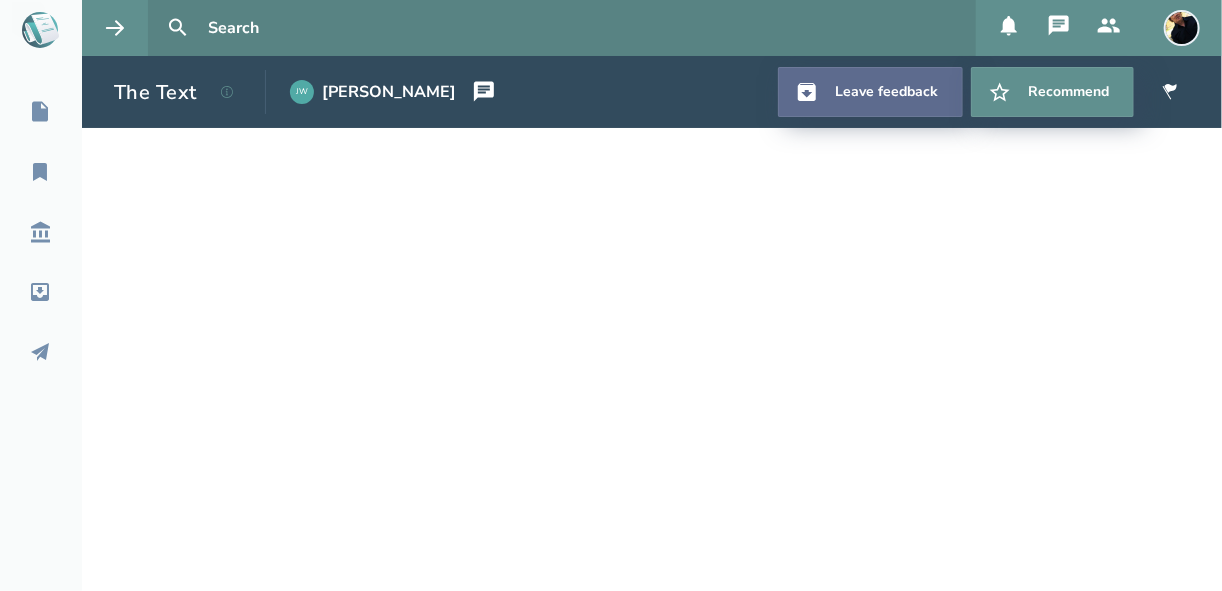 click on "Leave feedback" at bounding box center [870, 92] 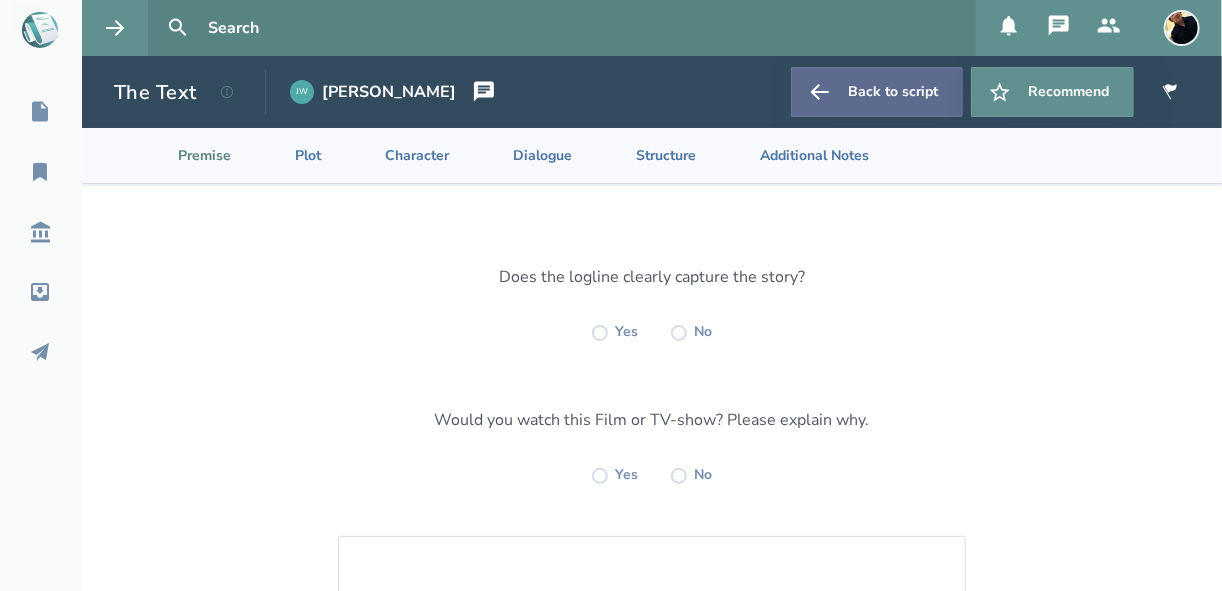 click on "Back to script" at bounding box center [877, 92] 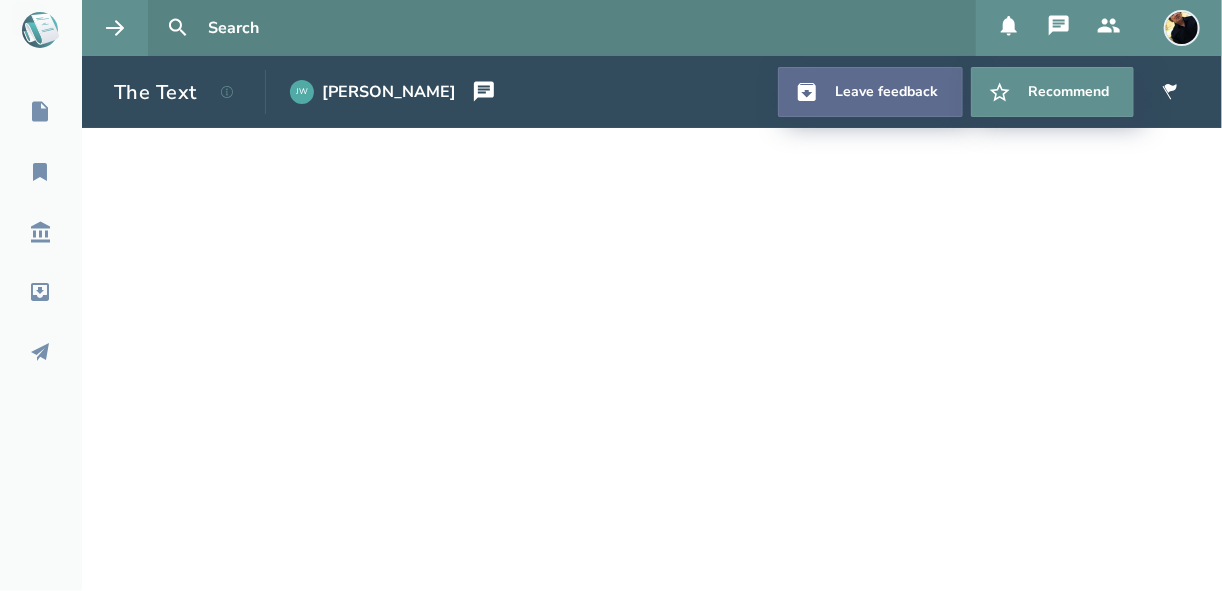 click on "Leave feedback" at bounding box center [870, 92] 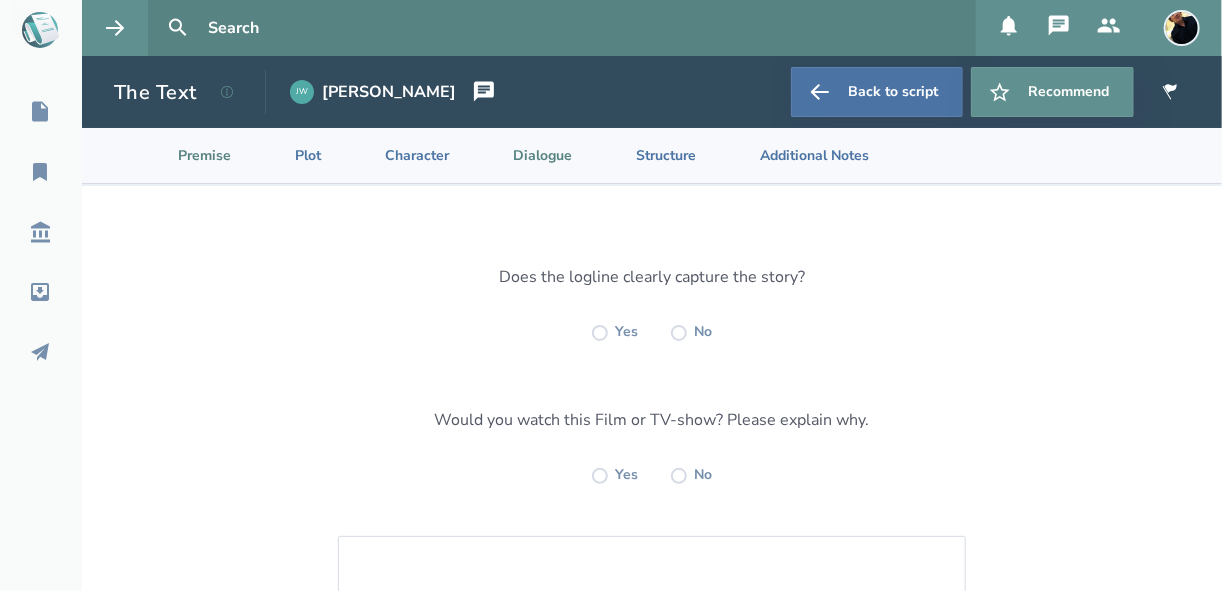 click on "Dialogue" at bounding box center (526, 155) 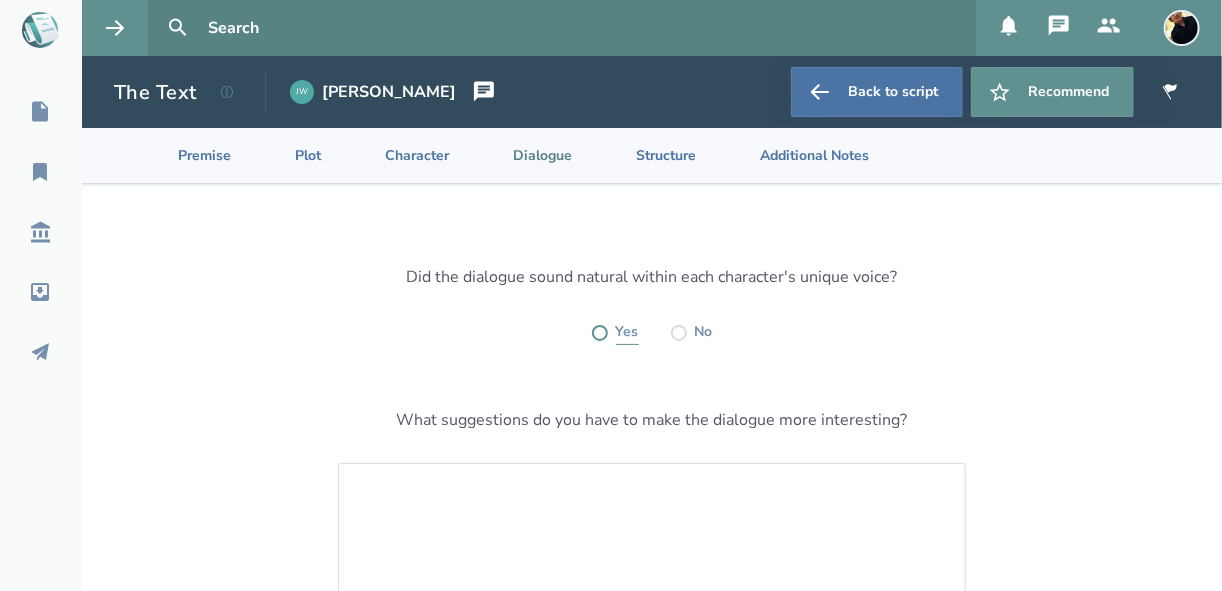 click at bounding box center (600, 333) 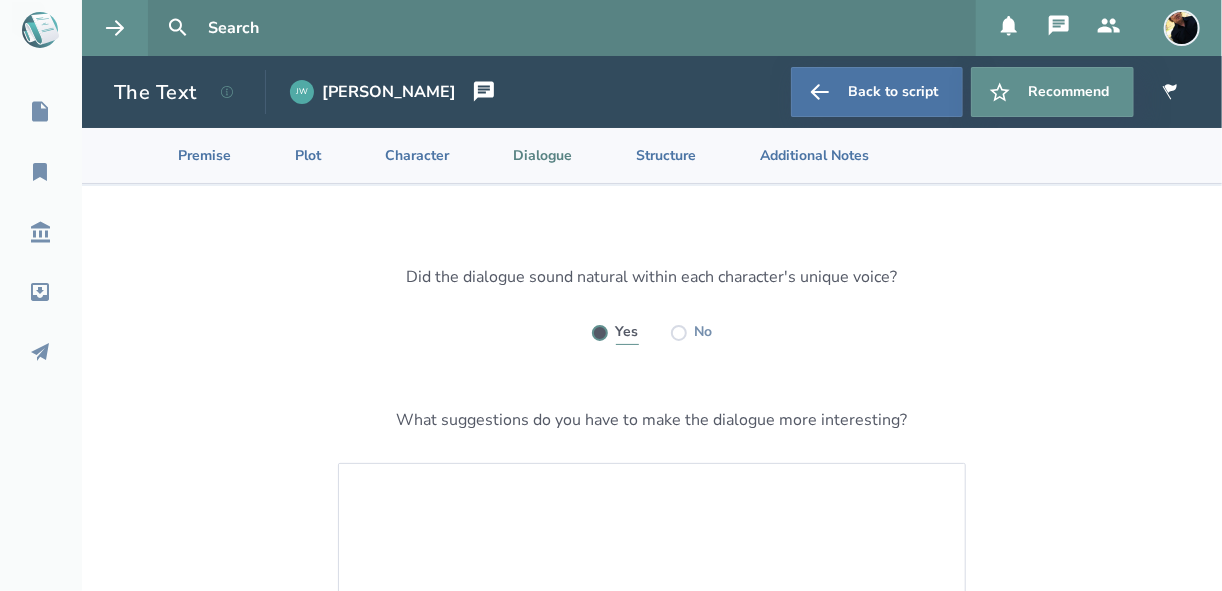 radio on "true" 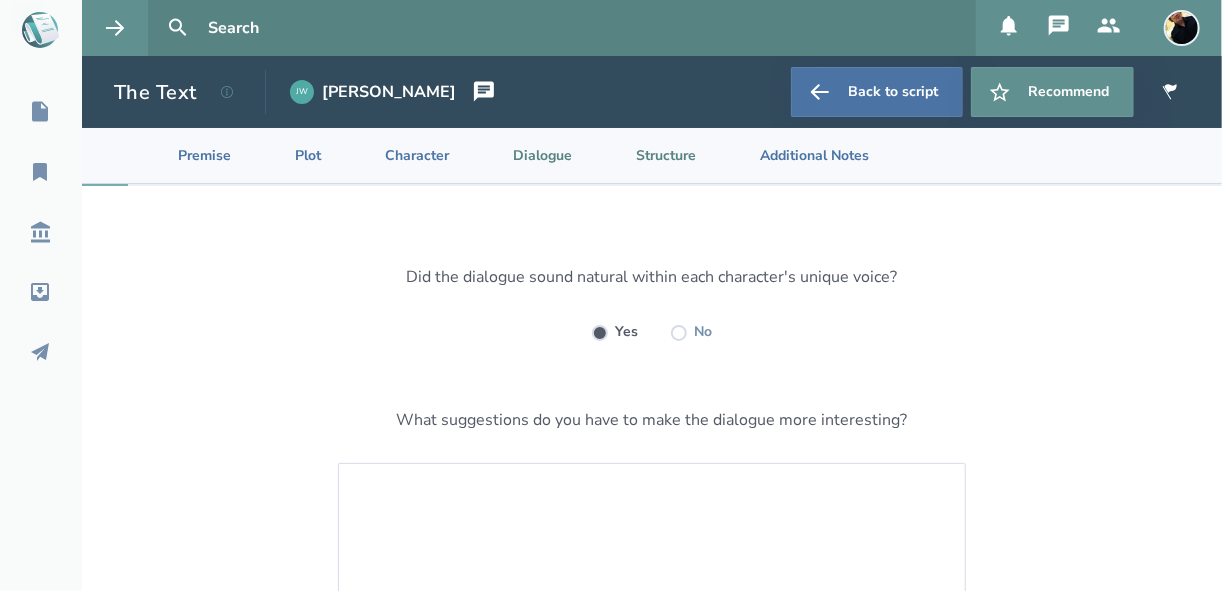 click on "Structure" at bounding box center (650, 155) 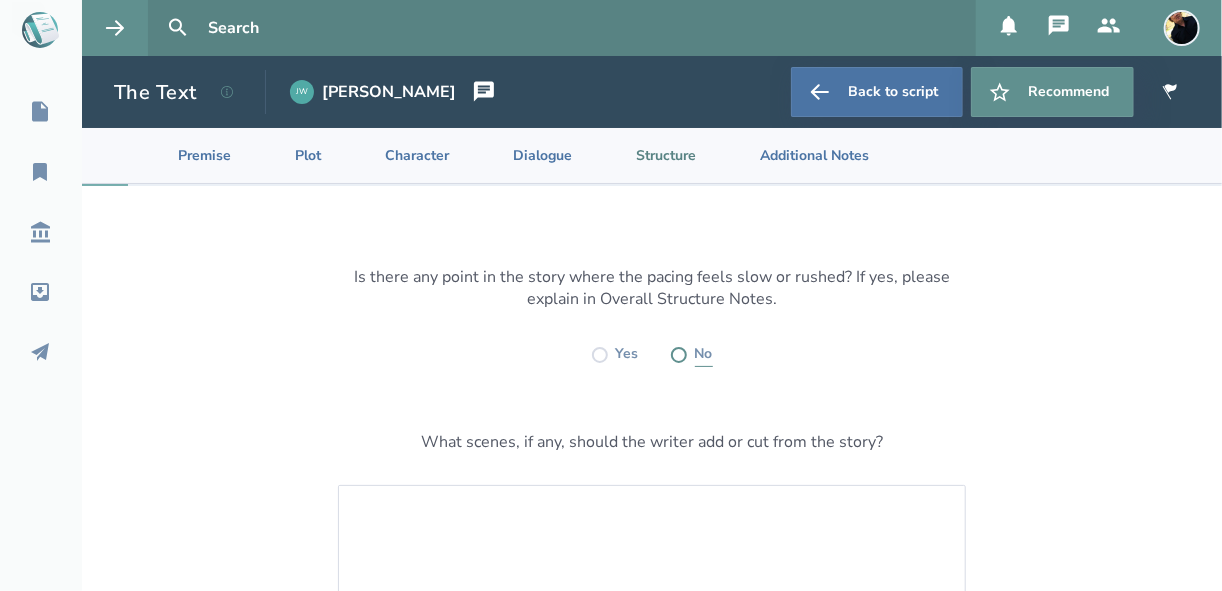 click at bounding box center (679, 355) 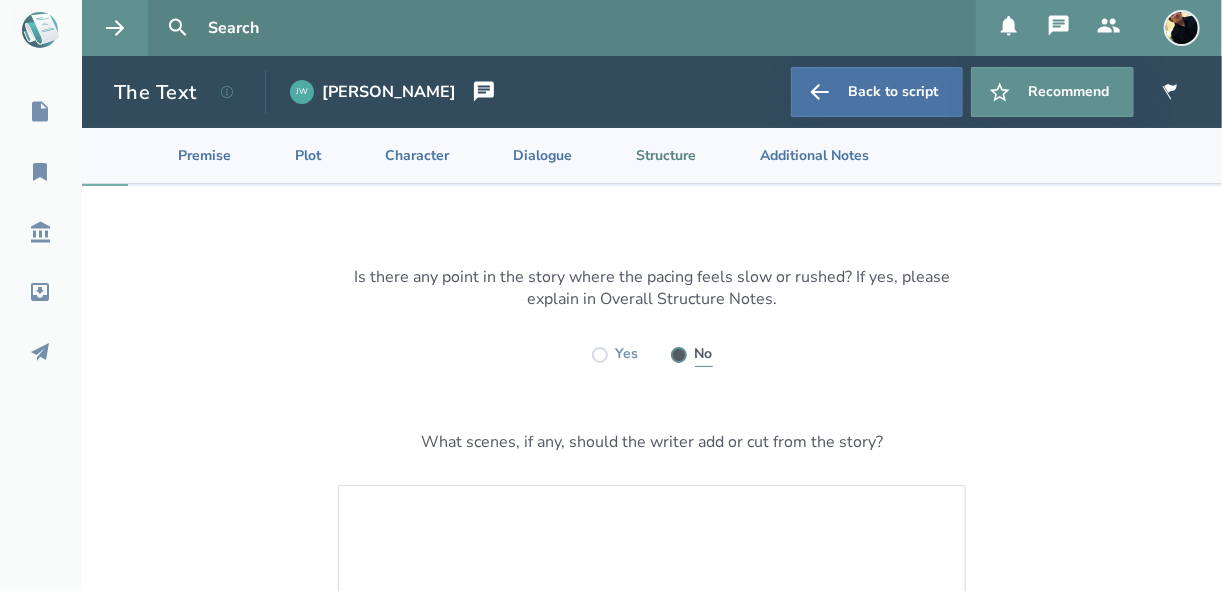 radio on "true" 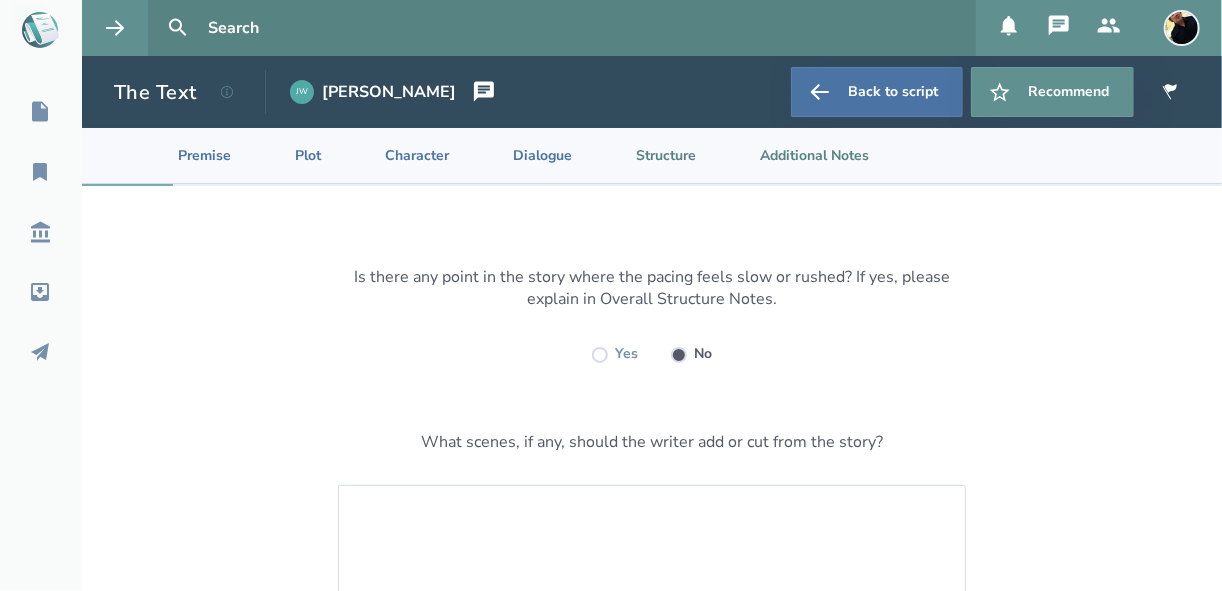 click on "Additional Notes" at bounding box center [798, 155] 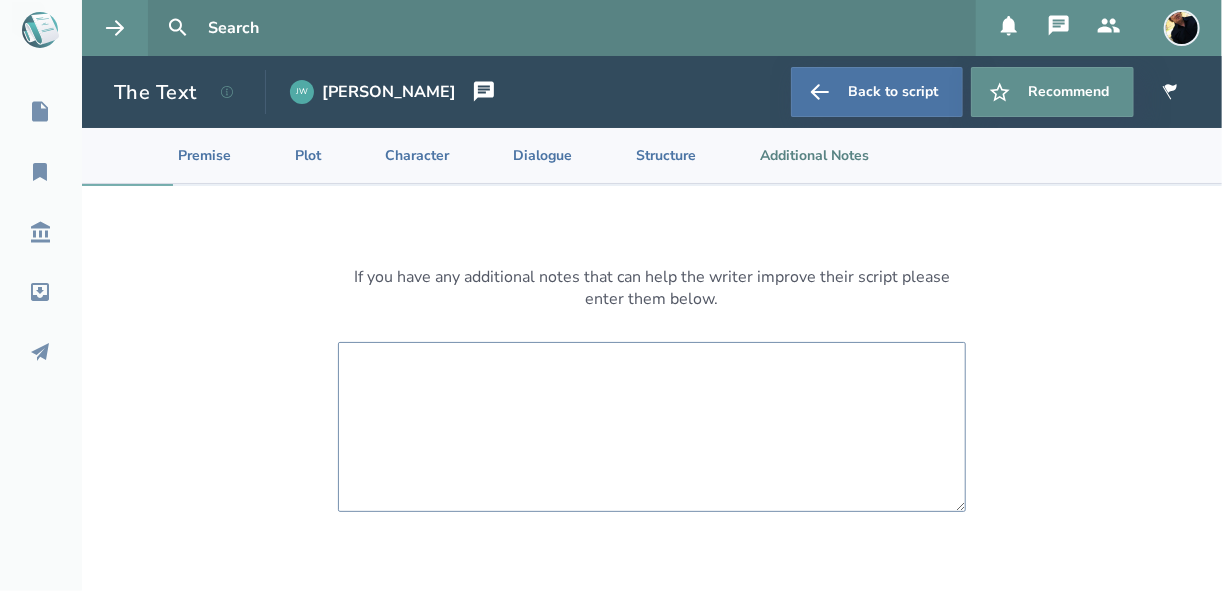 click at bounding box center [652, 427] 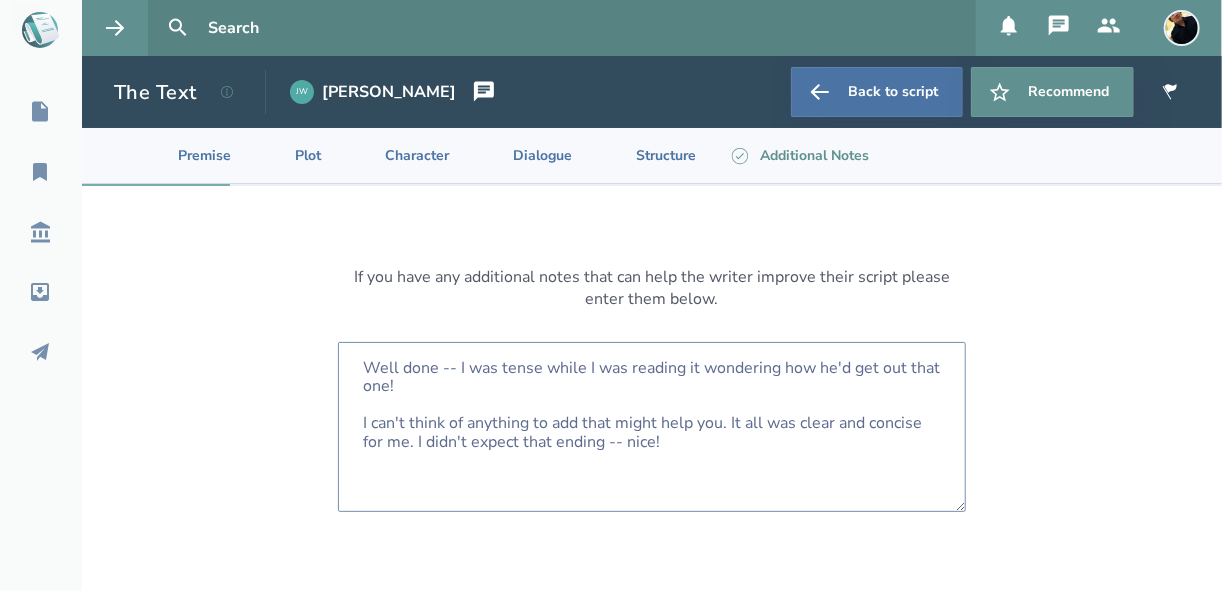 type on "Well done -- I was tense while I was reading it wondering how he'd get out that one!
I can't think of anything to add that might help you. It all was clear and concise for me. I didn't expect that ending -- nice!" 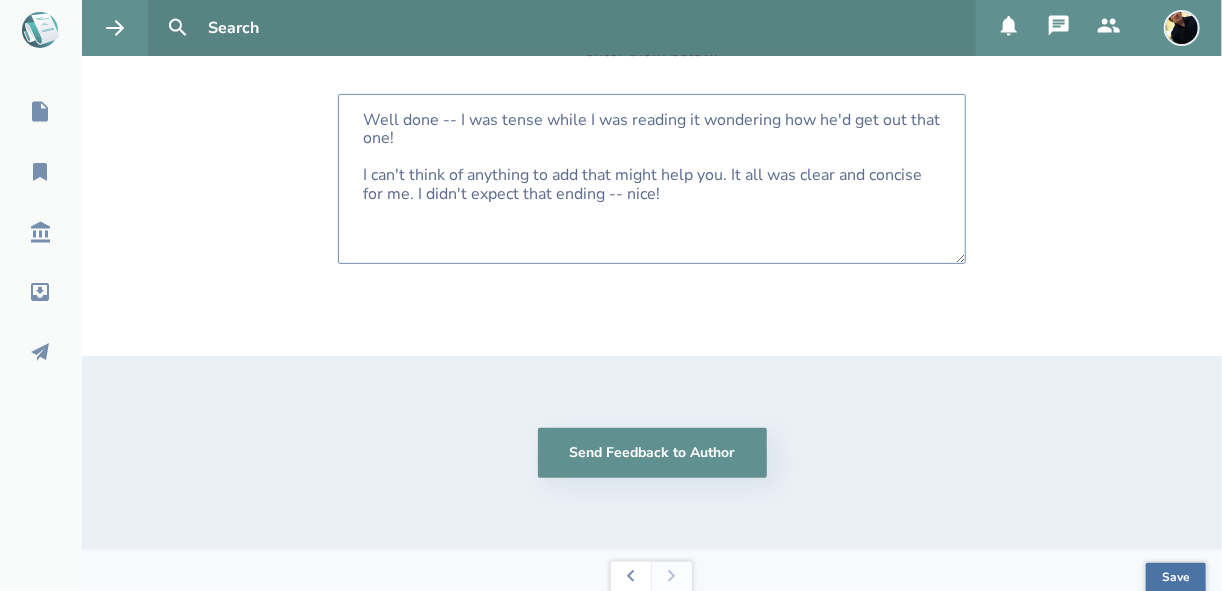 scroll, scrollTop: 264, scrollLeft: 0, axis: vertical 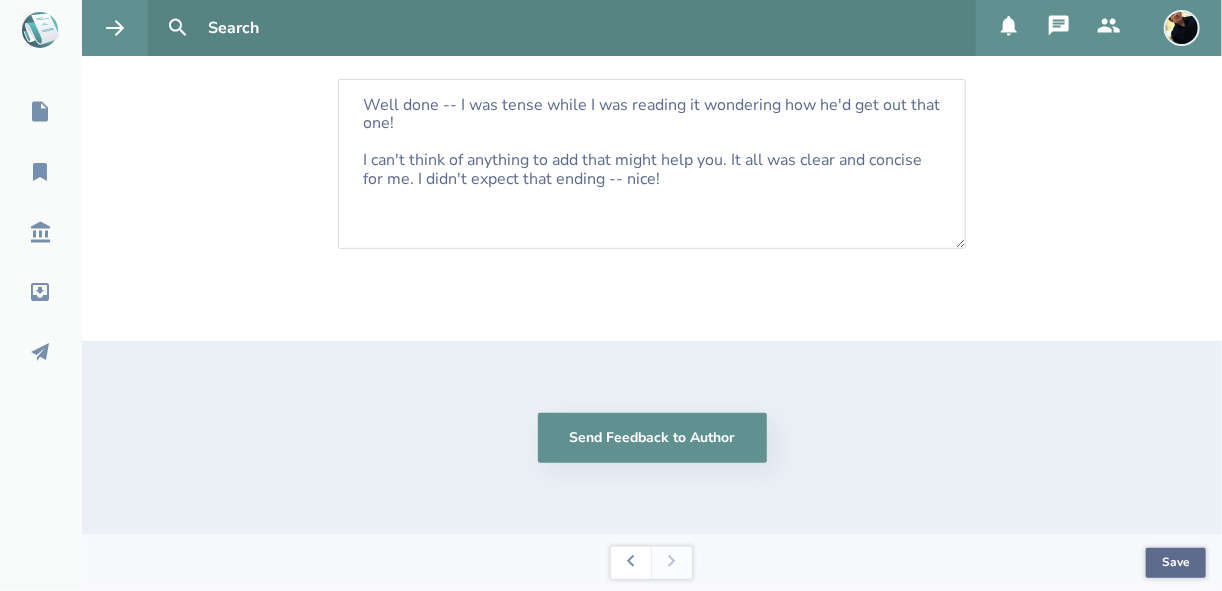 click on "Save" at bounding box center [1176, 563] 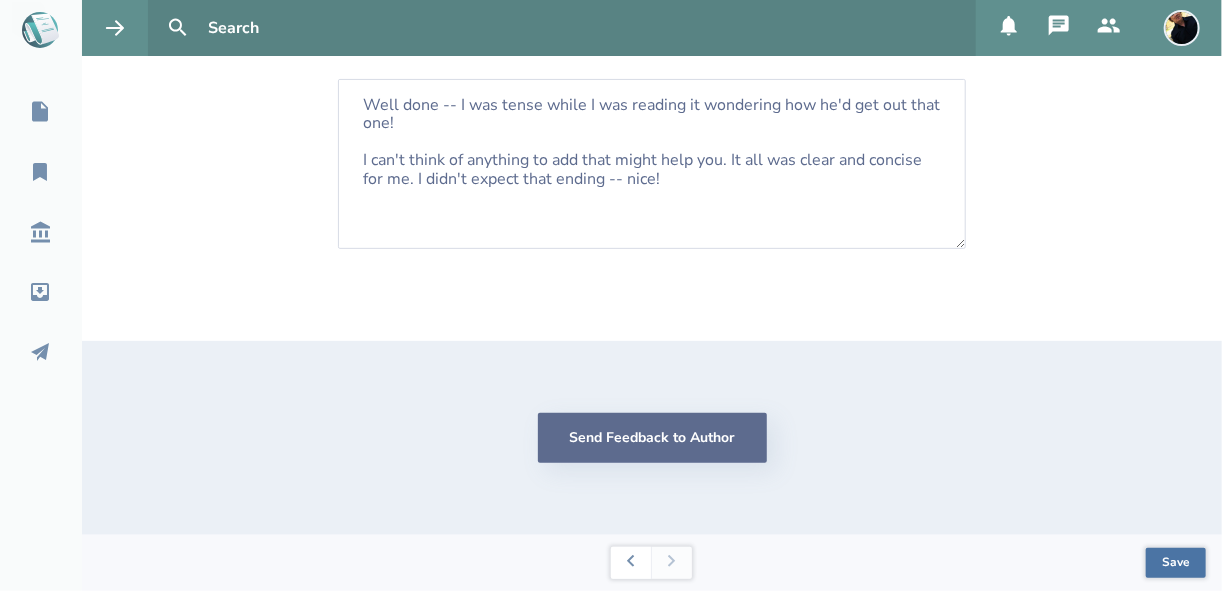click on "Send Feedback to Author" at bounding box center [652, 438] 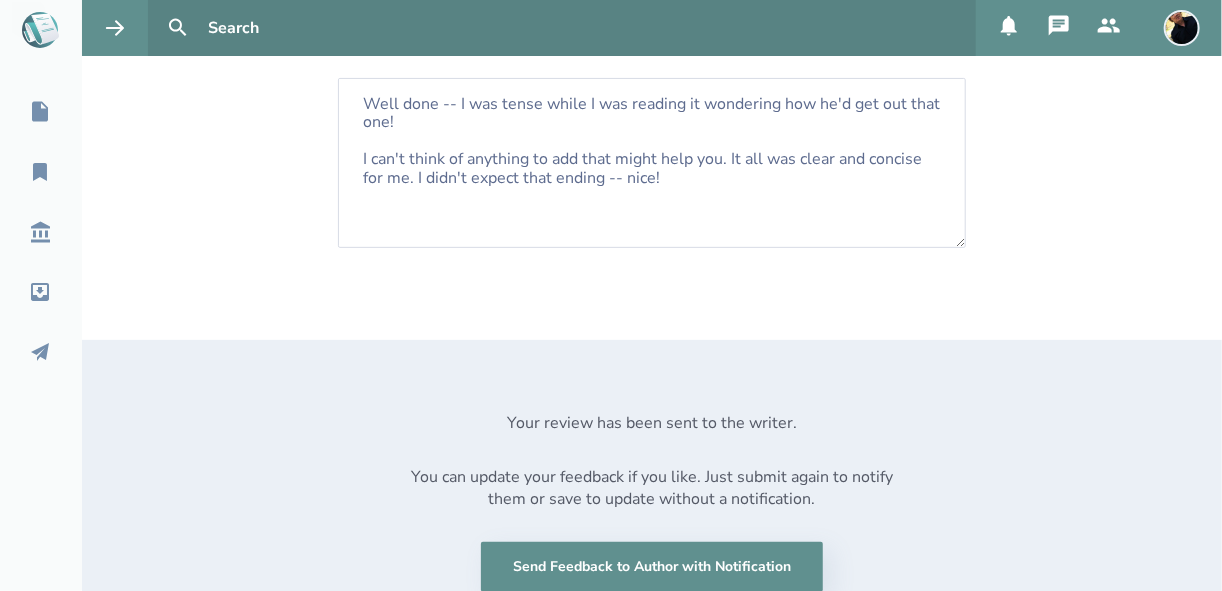 click 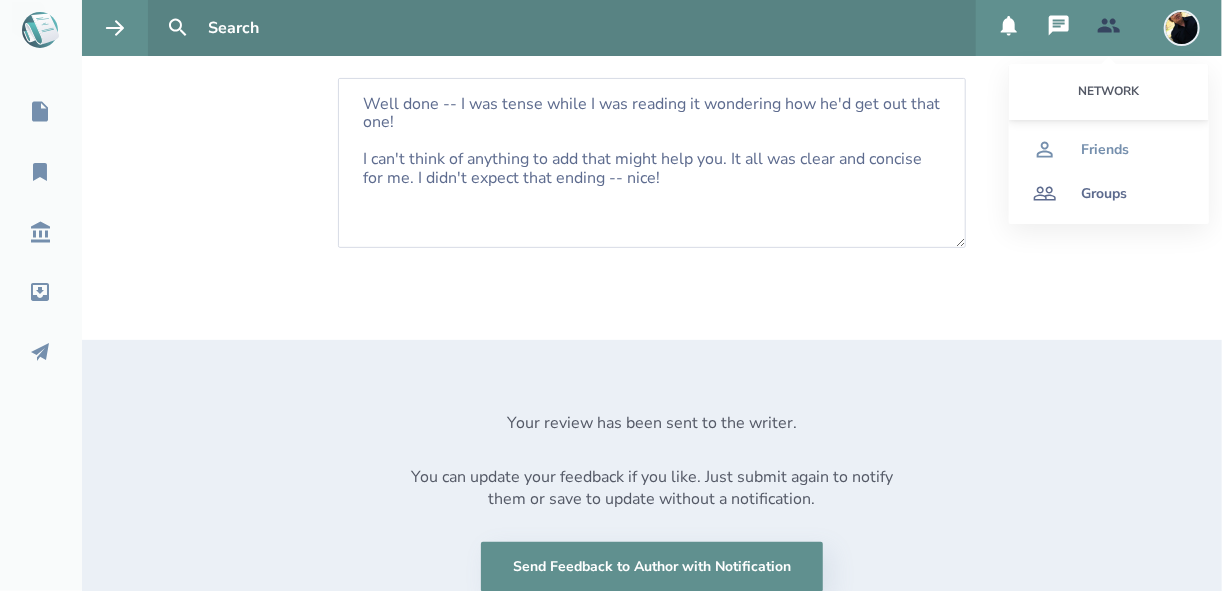 click on "Groups" at bounding box center [1109, 194] 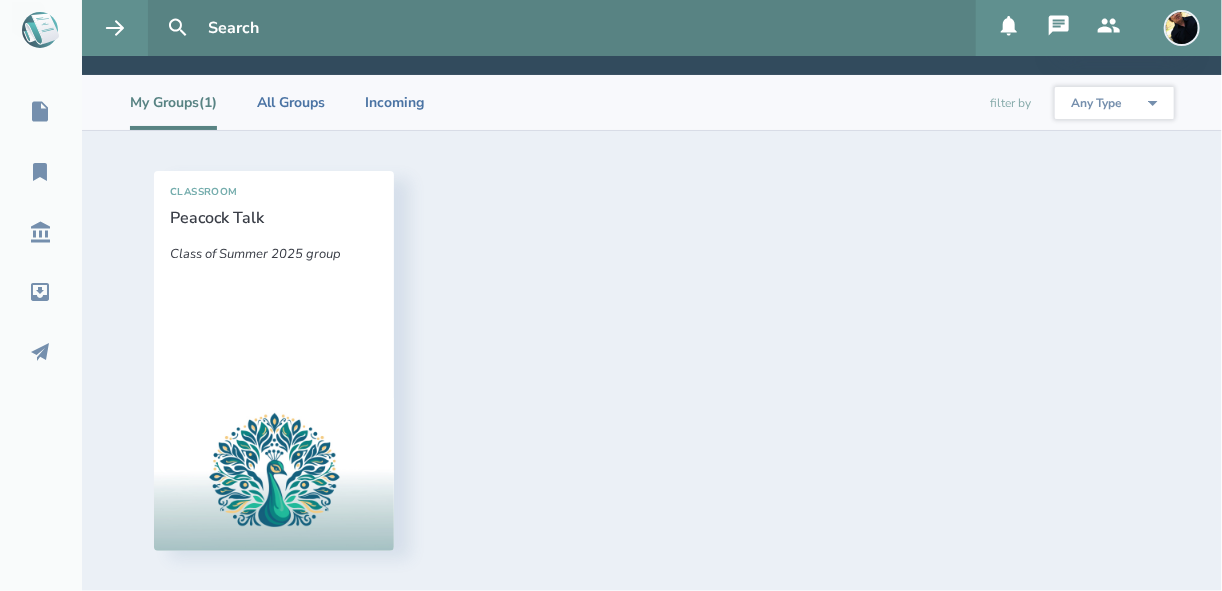 scroll, scrollTop: 89, scrollLeft: 0, axis: vertical 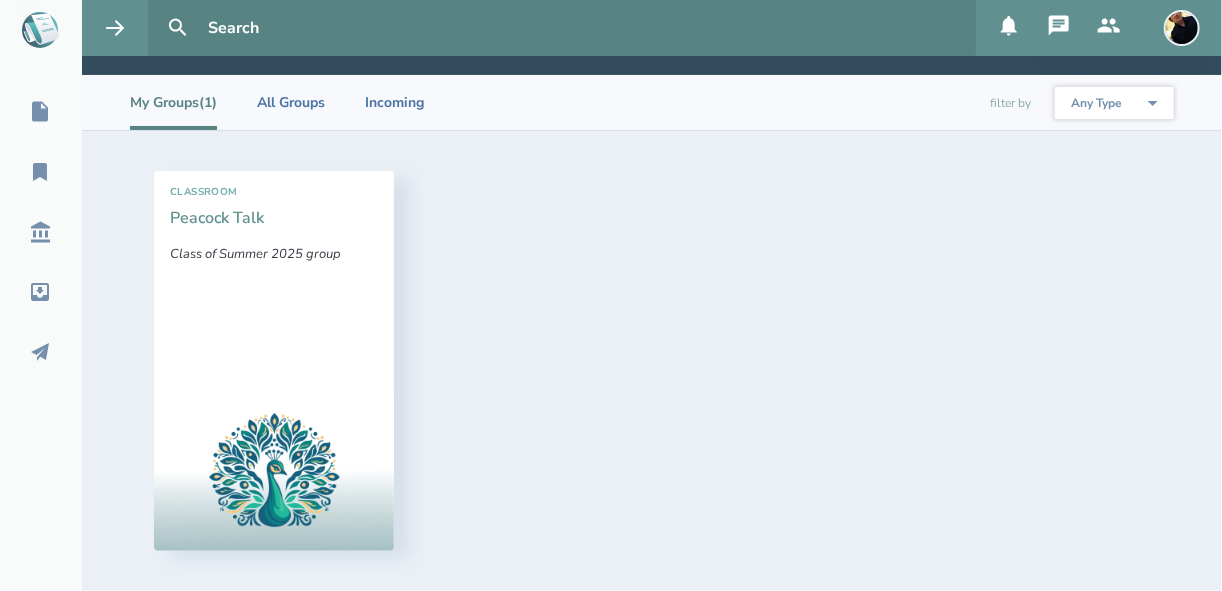 click on "Peacock Talk" at bounding box center [217, 218] 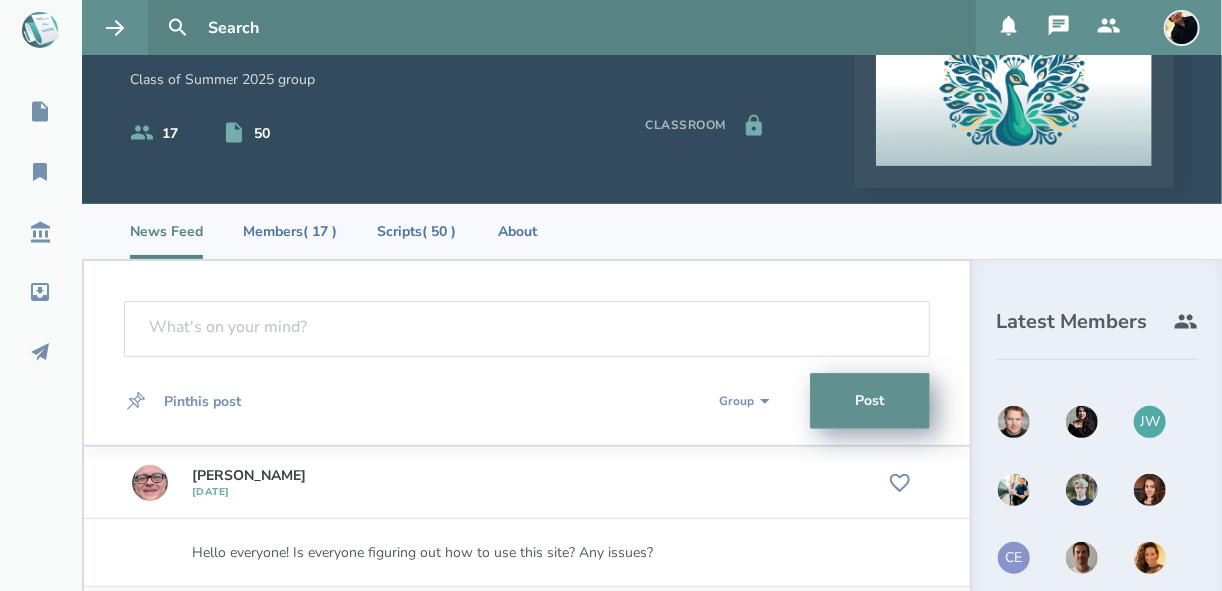 scroll, scrollTop: 0, scrollLeft: 0, axis: both 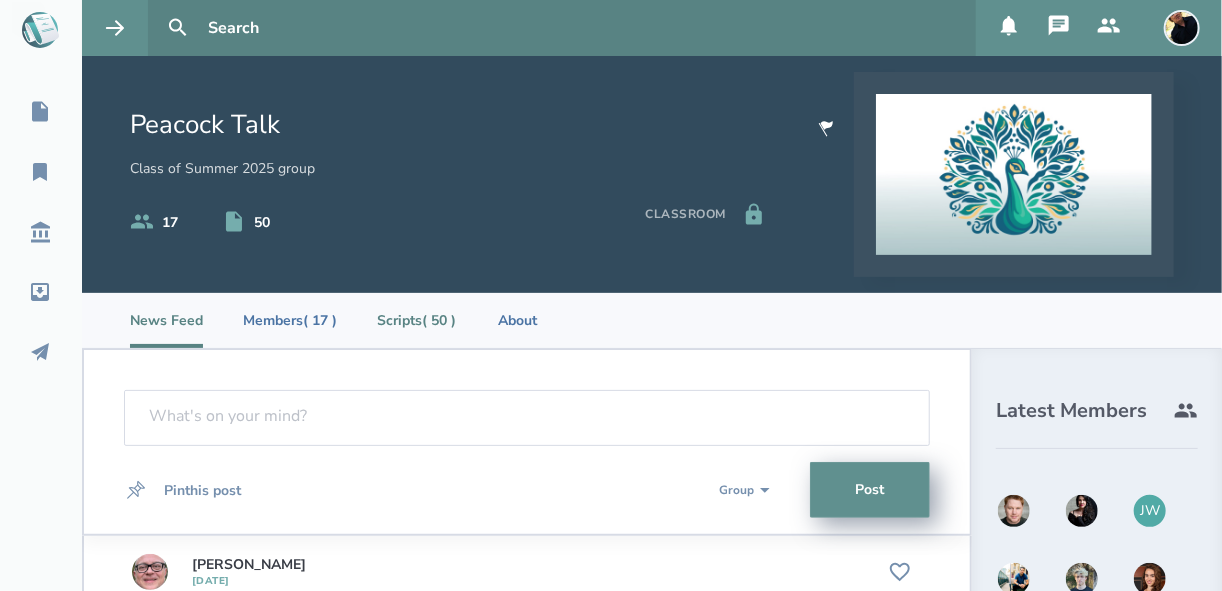 click on "Scripts  ( 50 )" at bounding box center (416, 320) 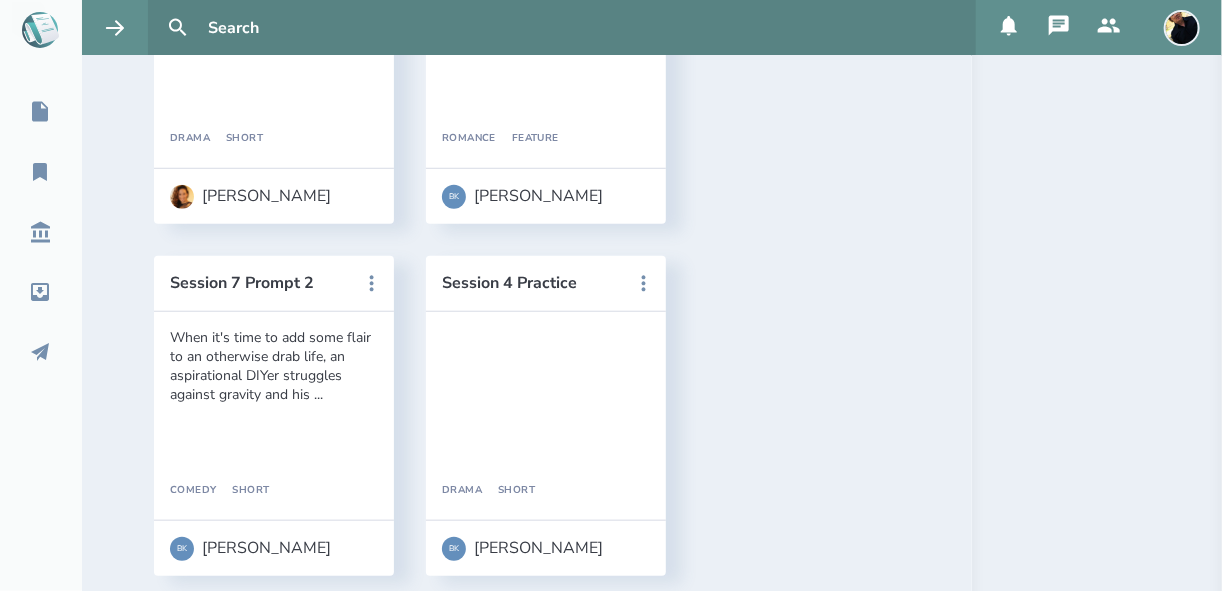 scroll, scrollTop: 3680, scrollLeft: 0, axis: vertical 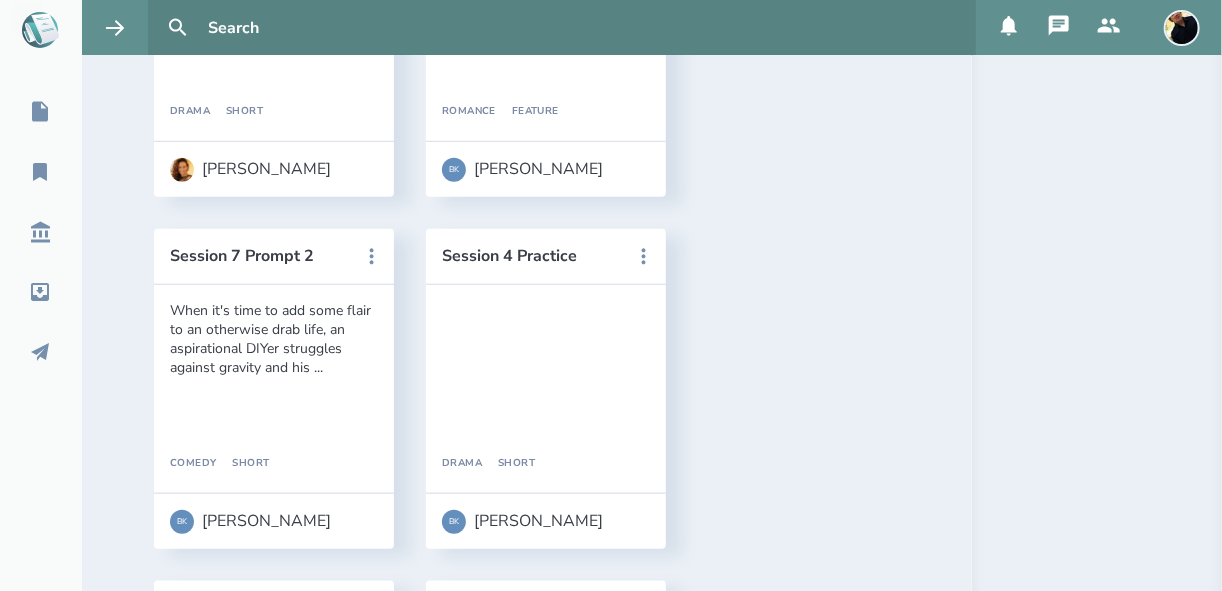 click on "Act One Week 3" at bounding box center (260, 2016) 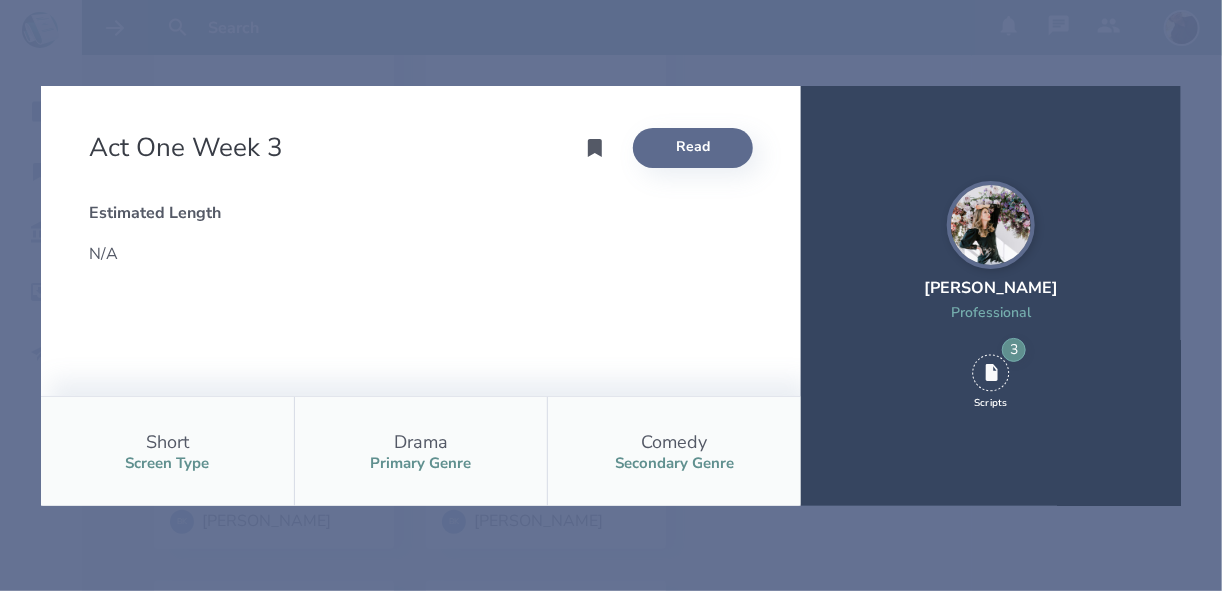 click on "Read" at bounding box center (693, 148) 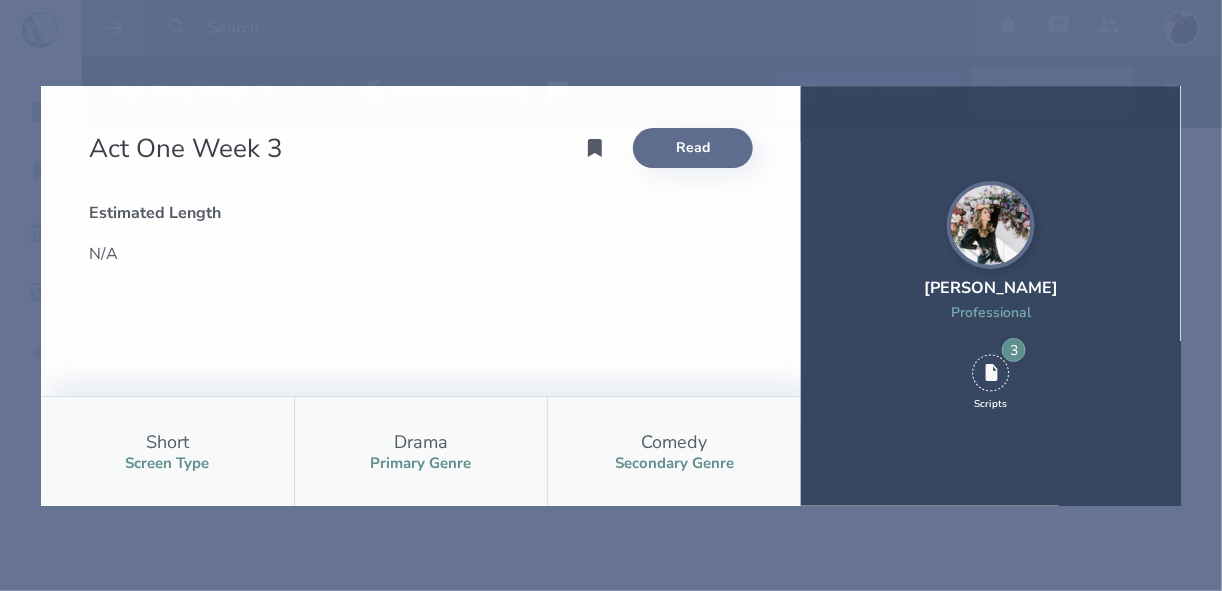 scroll, scrollTop: 0, scrollLeft: 0, axis: both 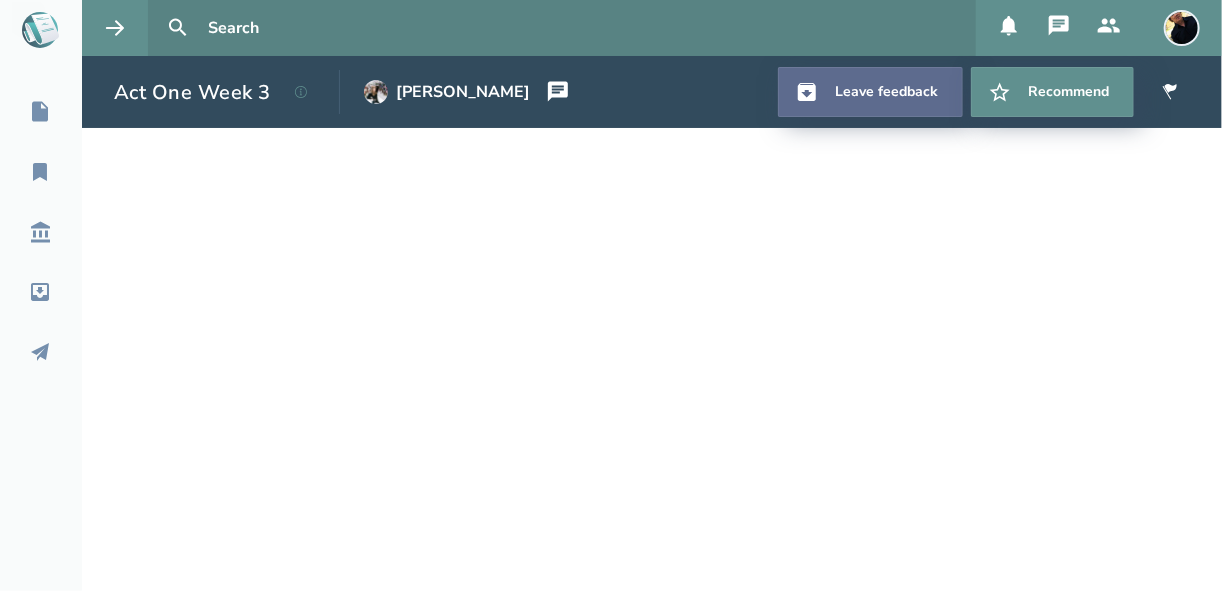 click on "Leave feedback" at bounding box center [870, 92] 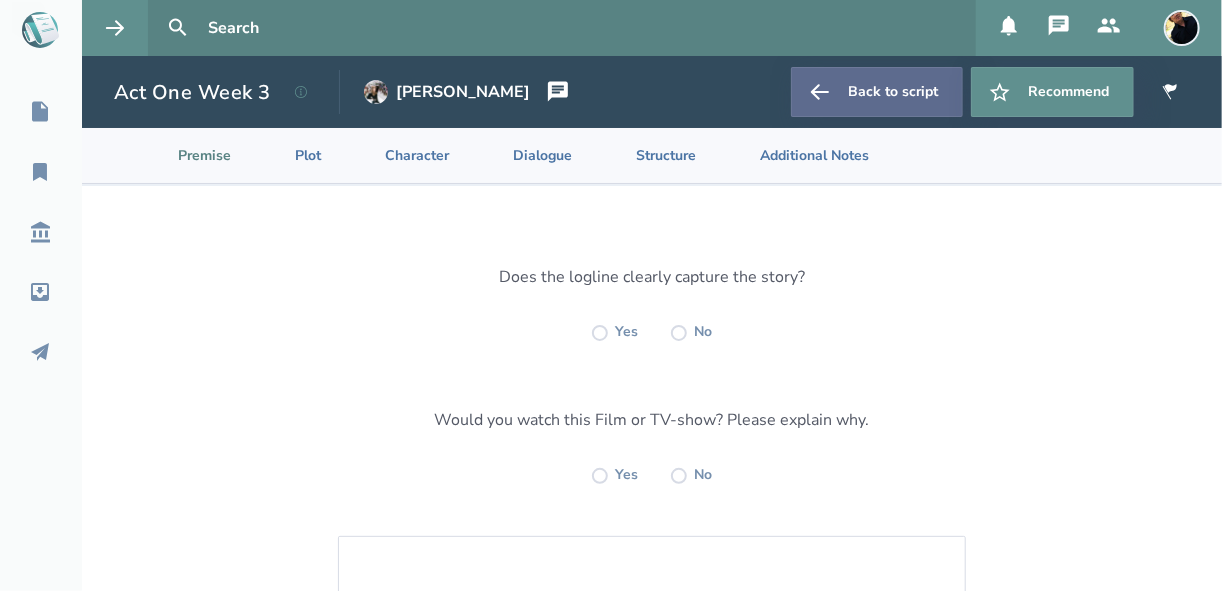 click on "Back to script" at bounding box center (877, 92) 